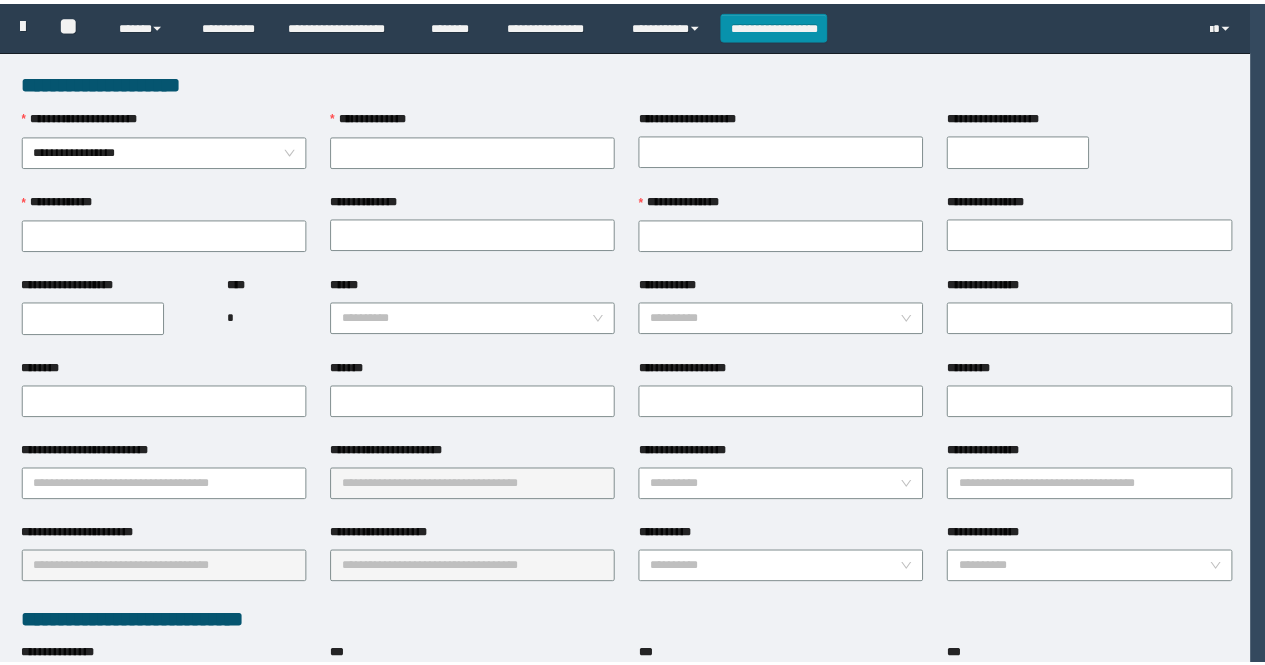 scroll, scrollTop: 0, scrollLeft: 0, axis: both 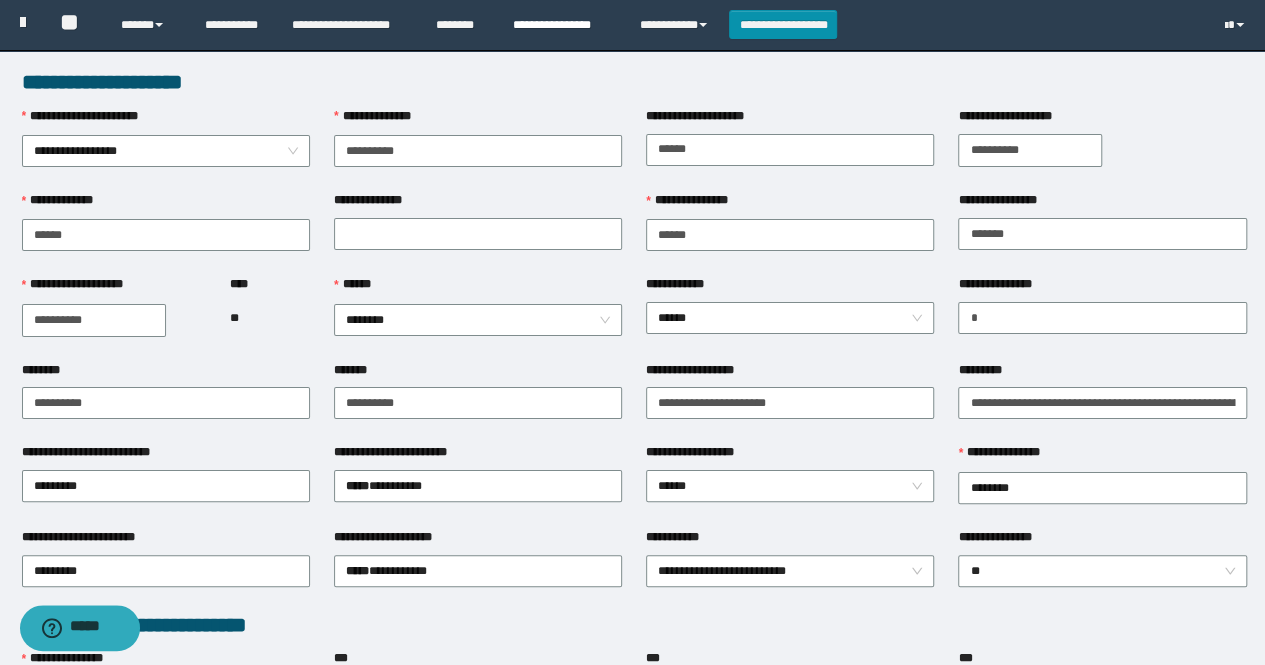 click on "**********" at bounding box center (561, 25) 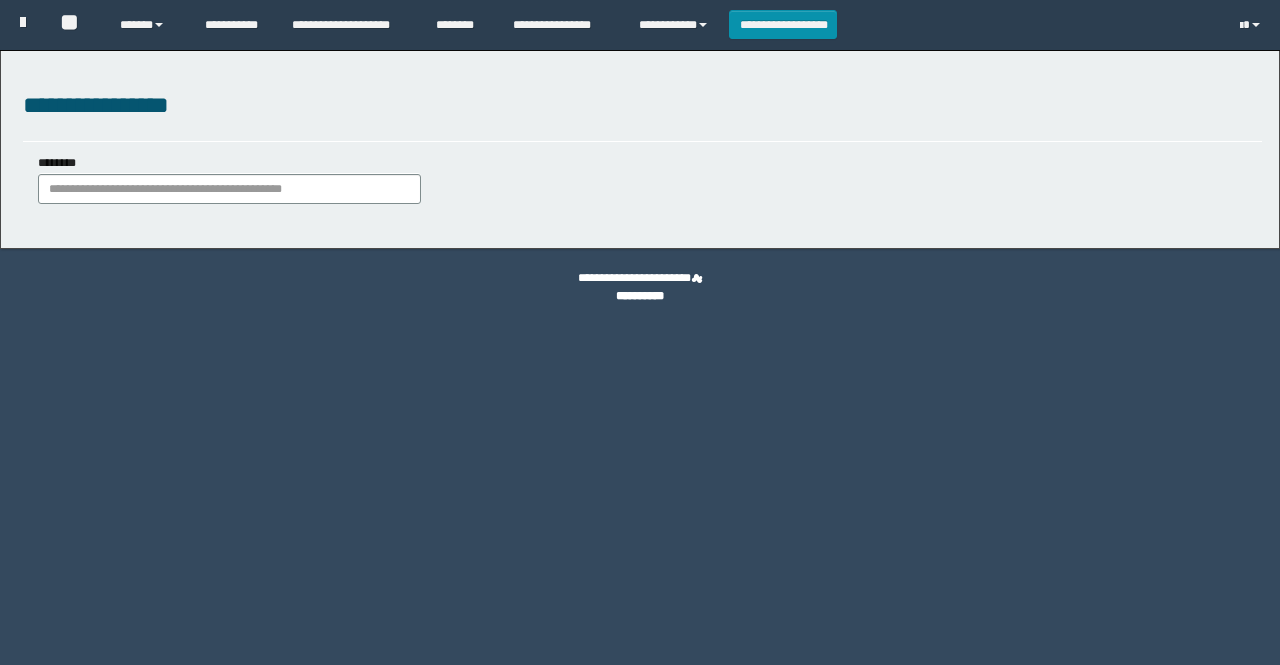 scroll, scrollTop: 0, scrollLeft: 0, axis: both 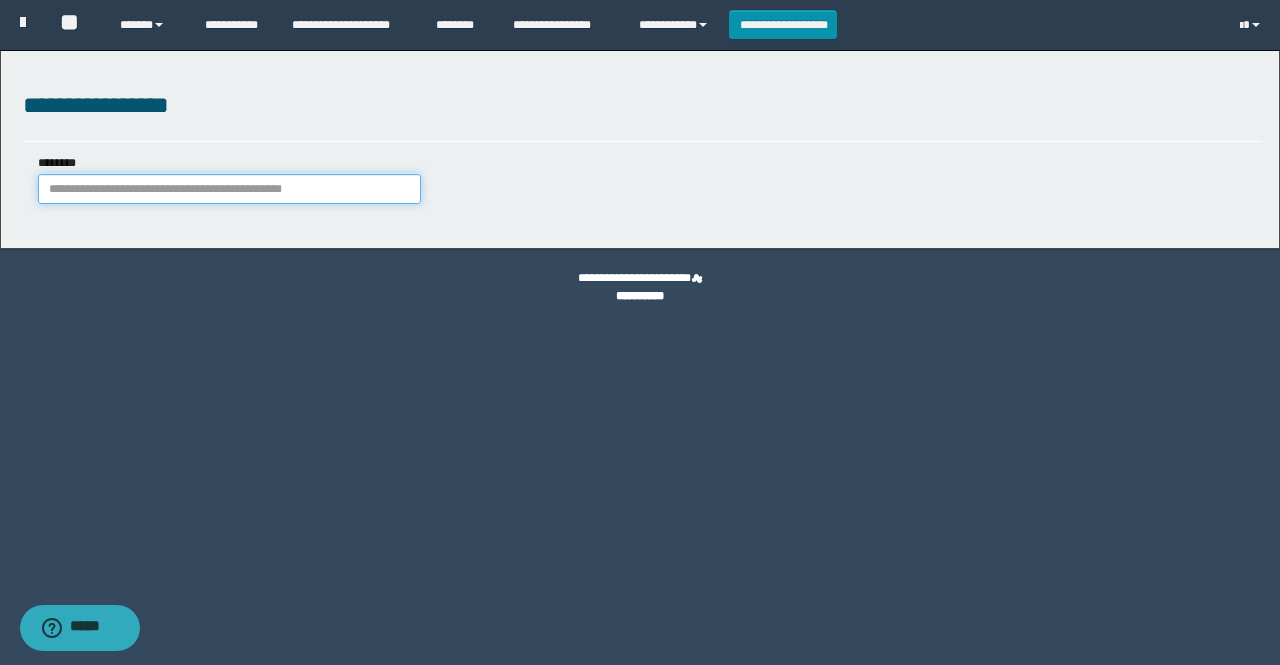 click on "********" at bounding box center [229, 189] 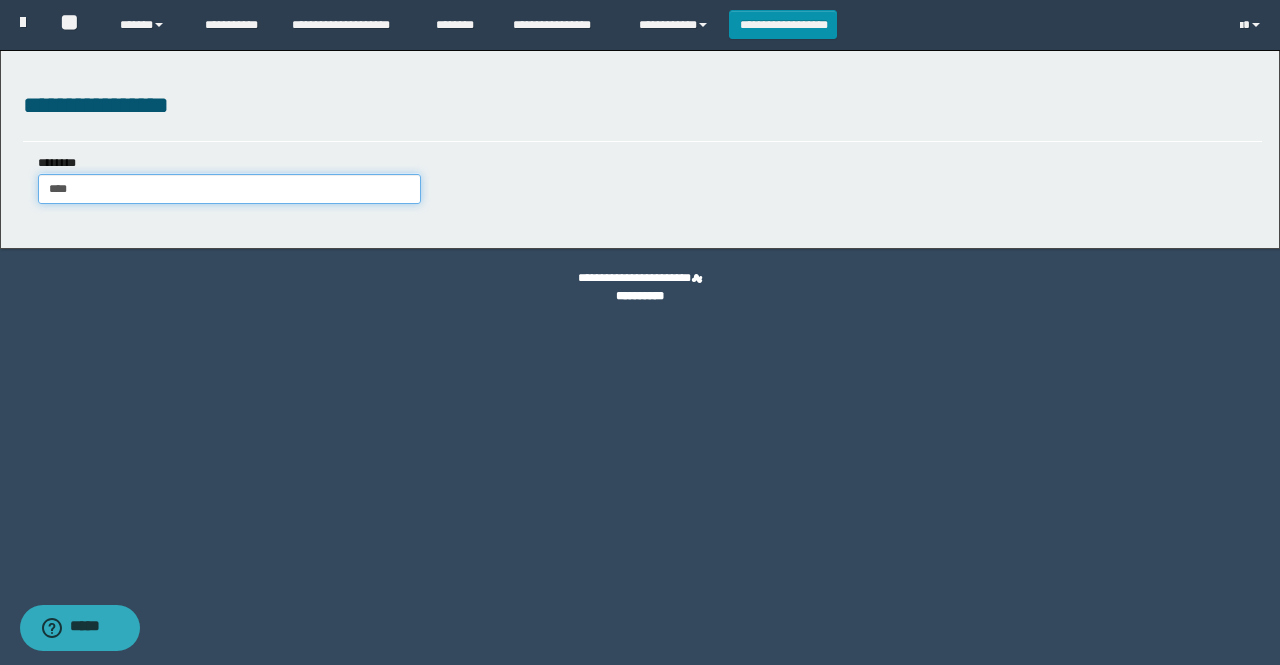 type on "*****" 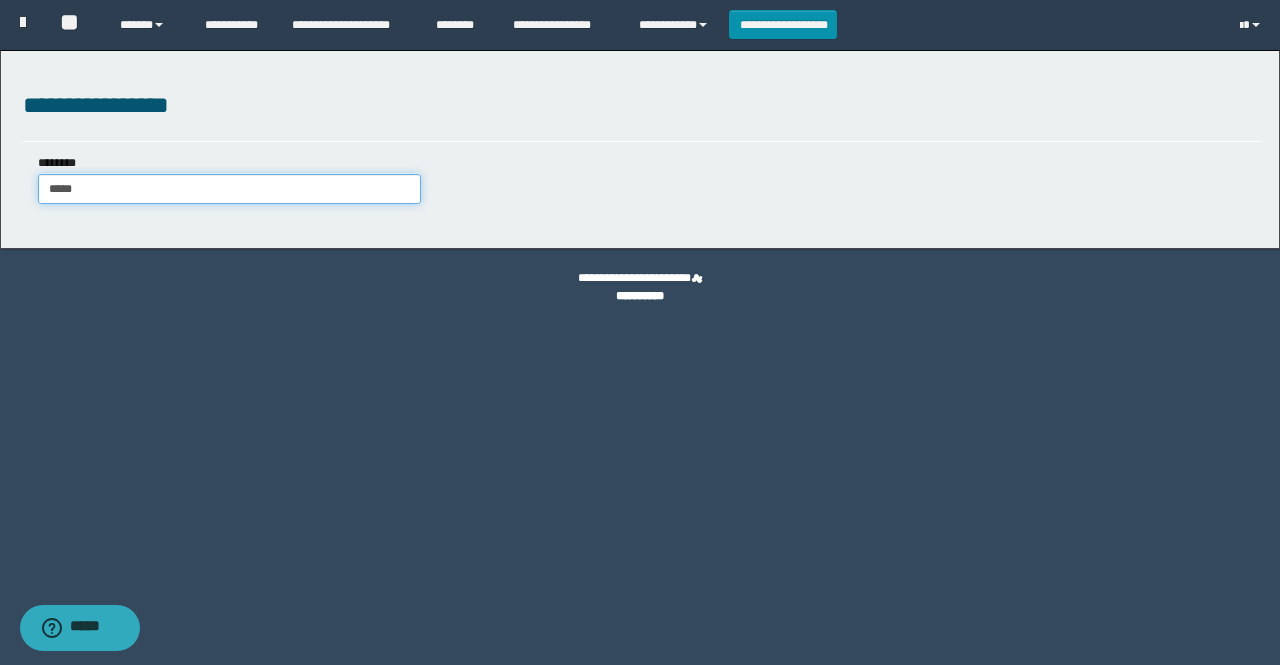 type on "*****" 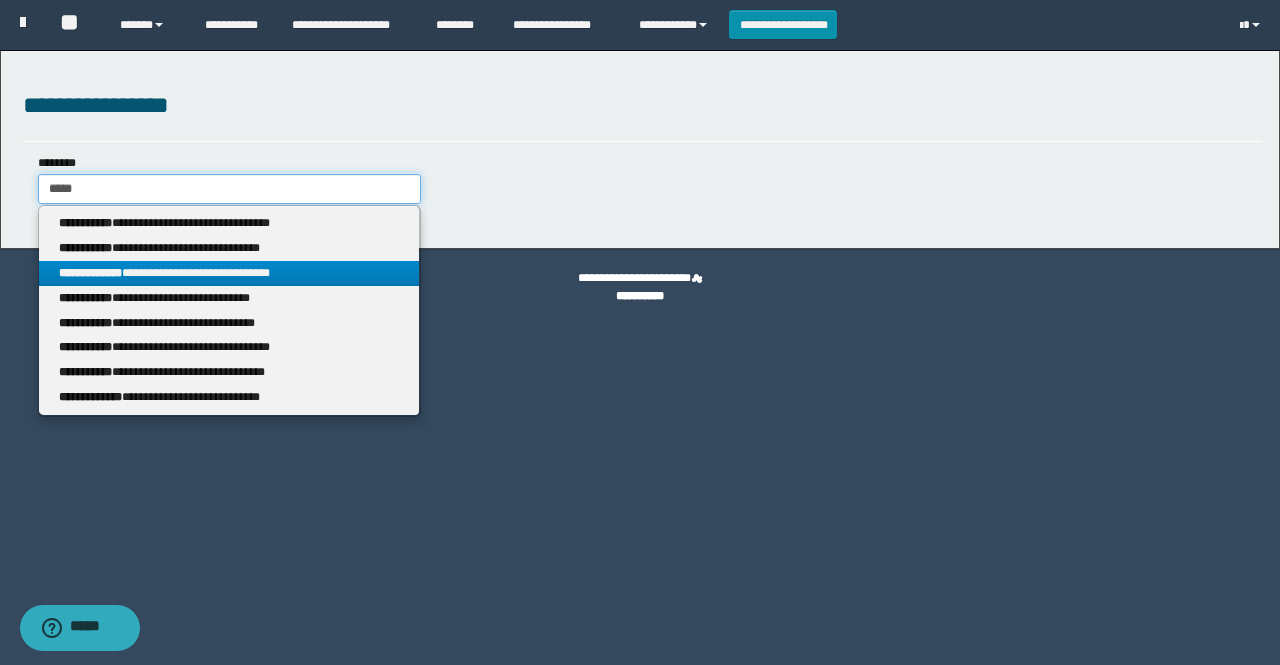 type on "*****" 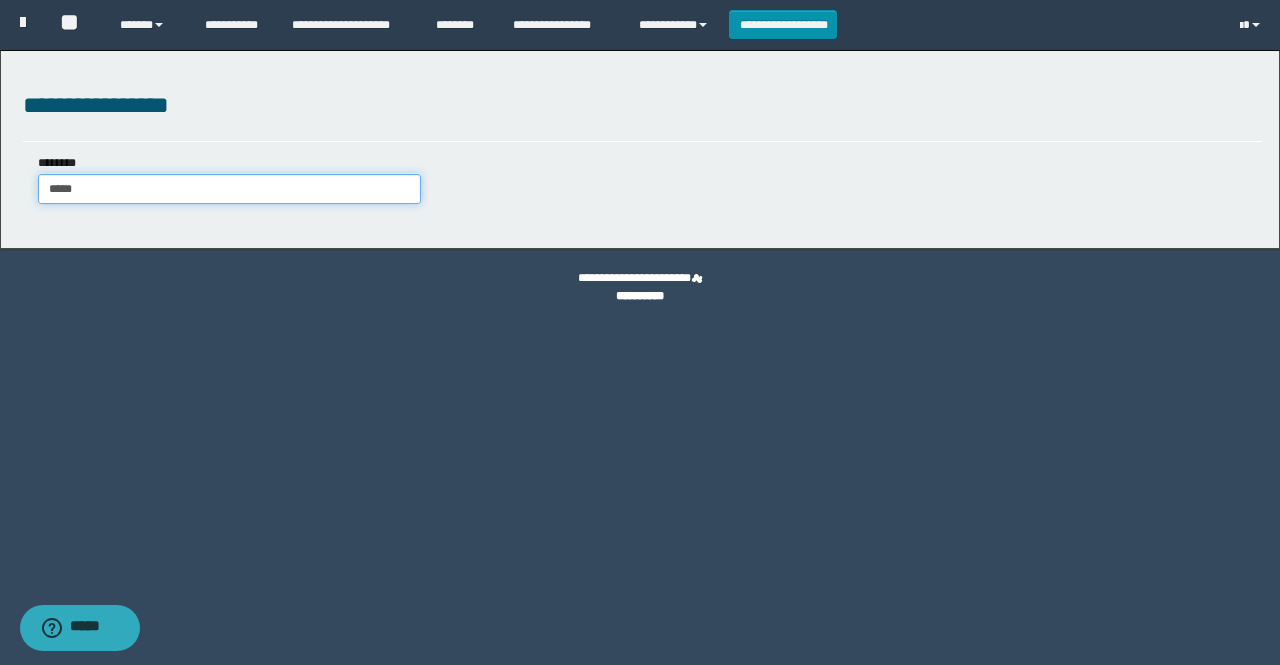 type on "*****" 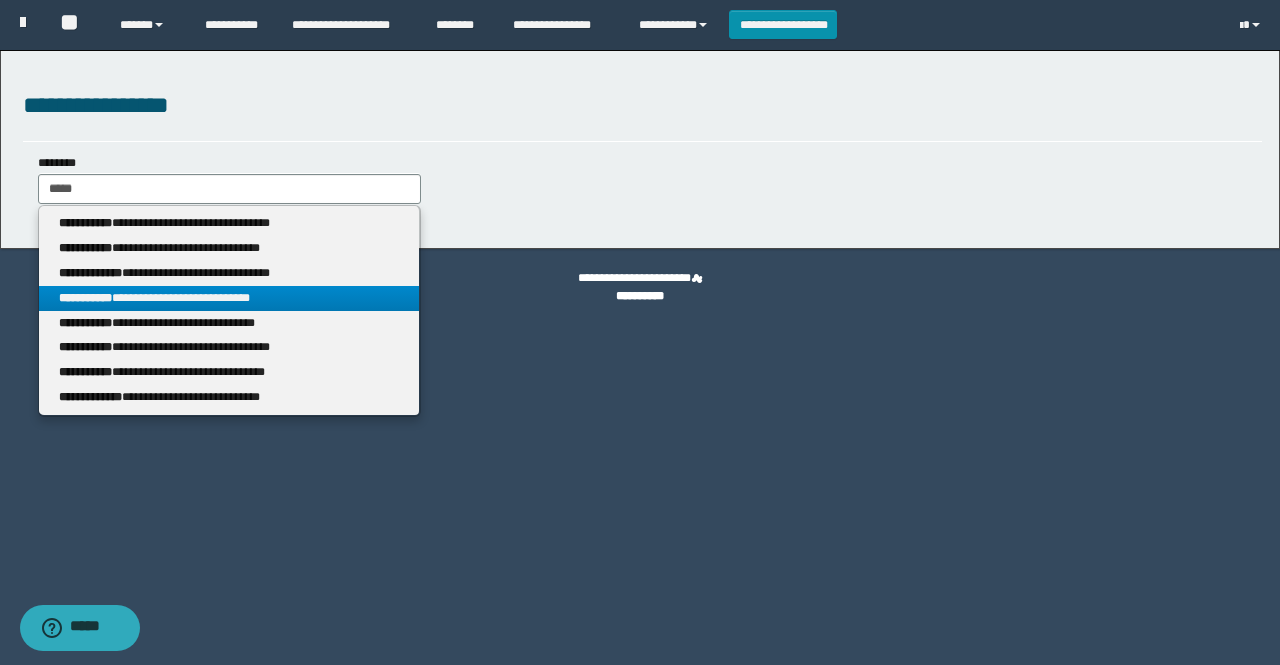 click on "**********" at bounding box center [229, 298] 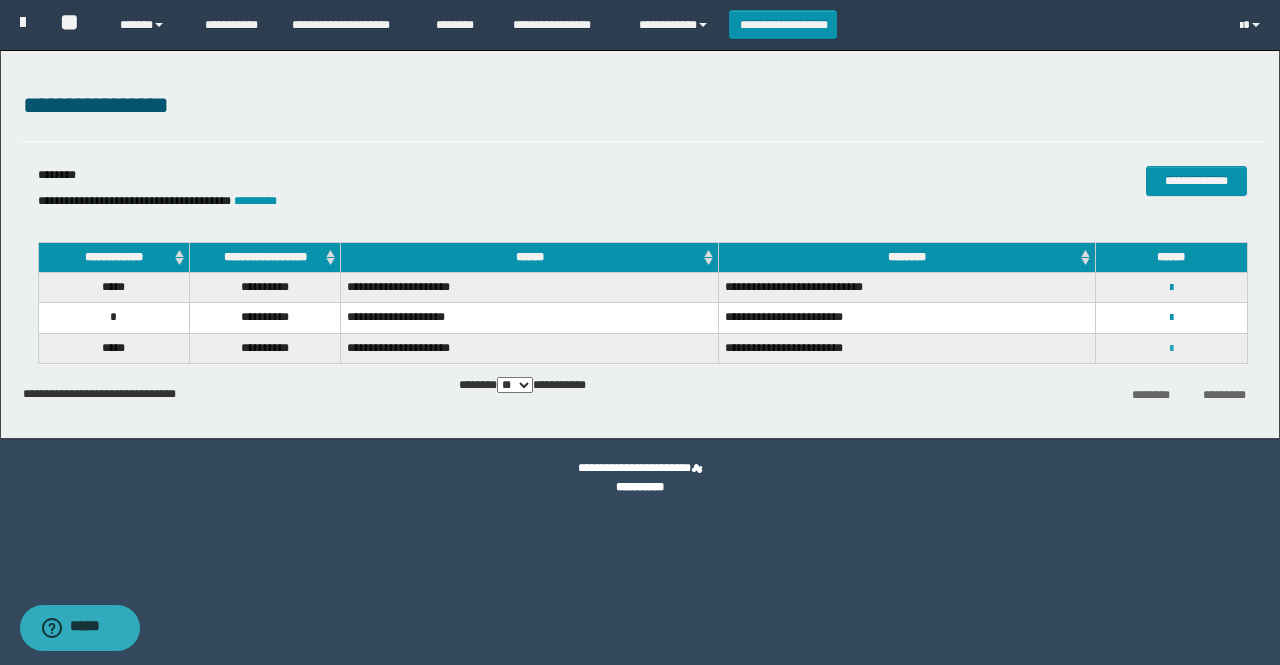 click at bounding box center [1171, 349] 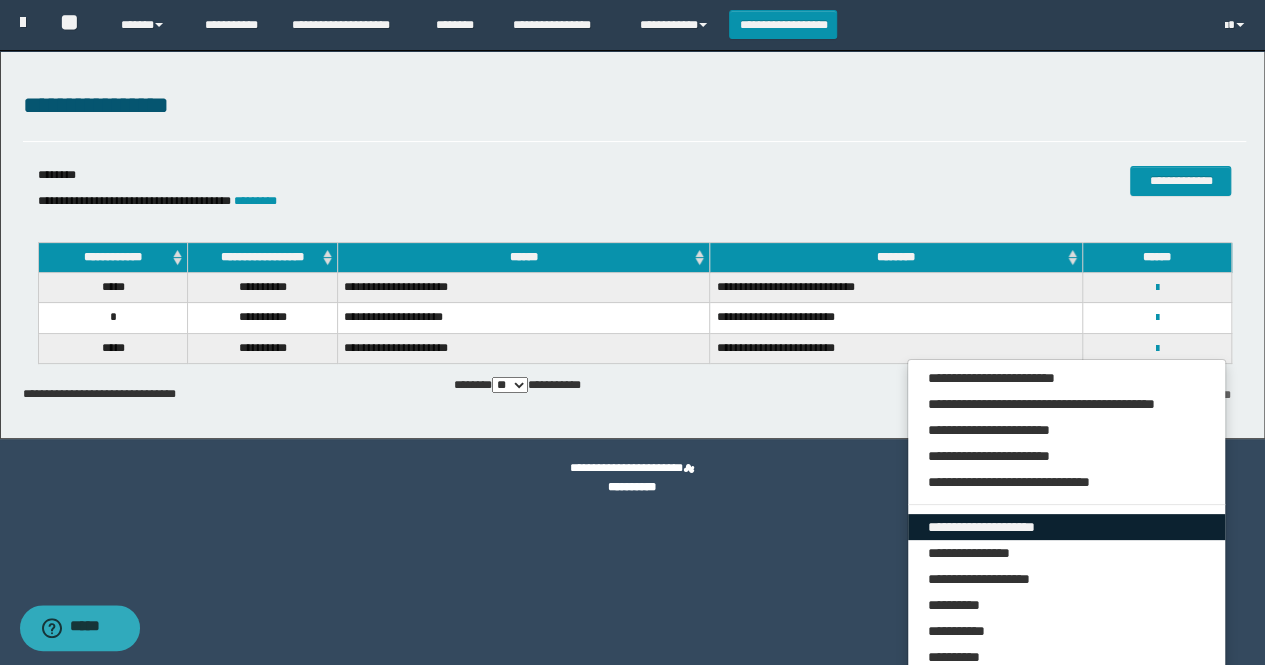 click on "**********" at bounding box center [1067, 527] 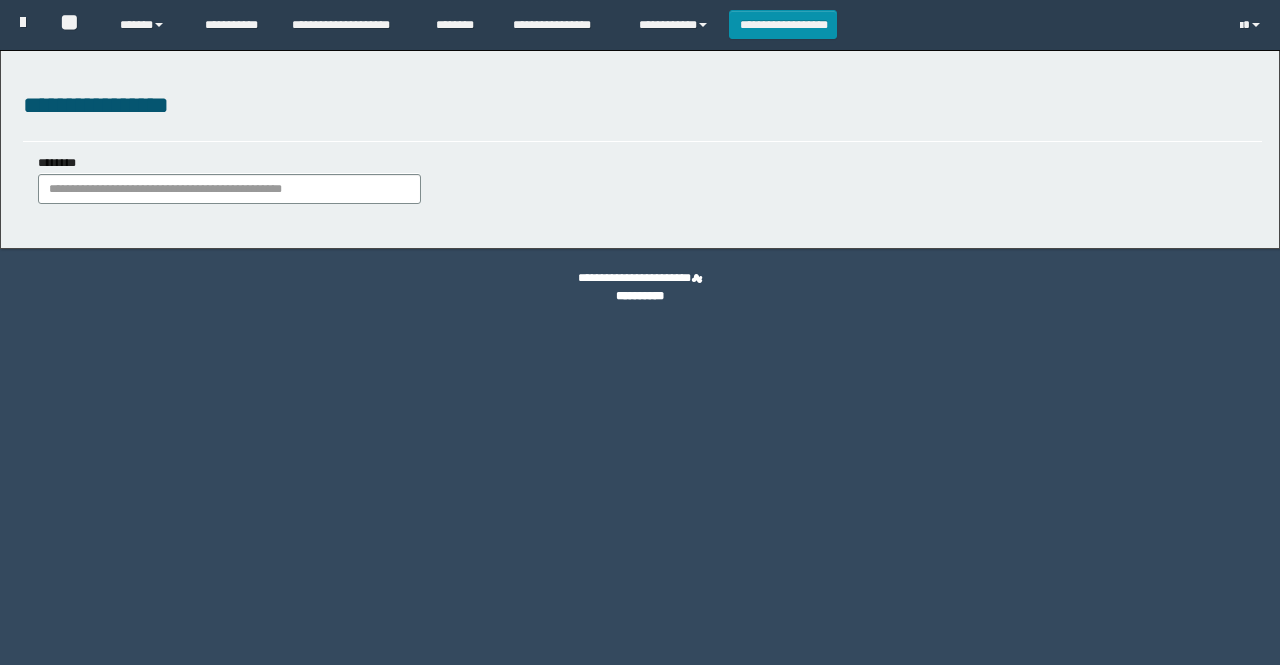 scroll, scrollTop: 0, scrollLeft: 0, axis: both 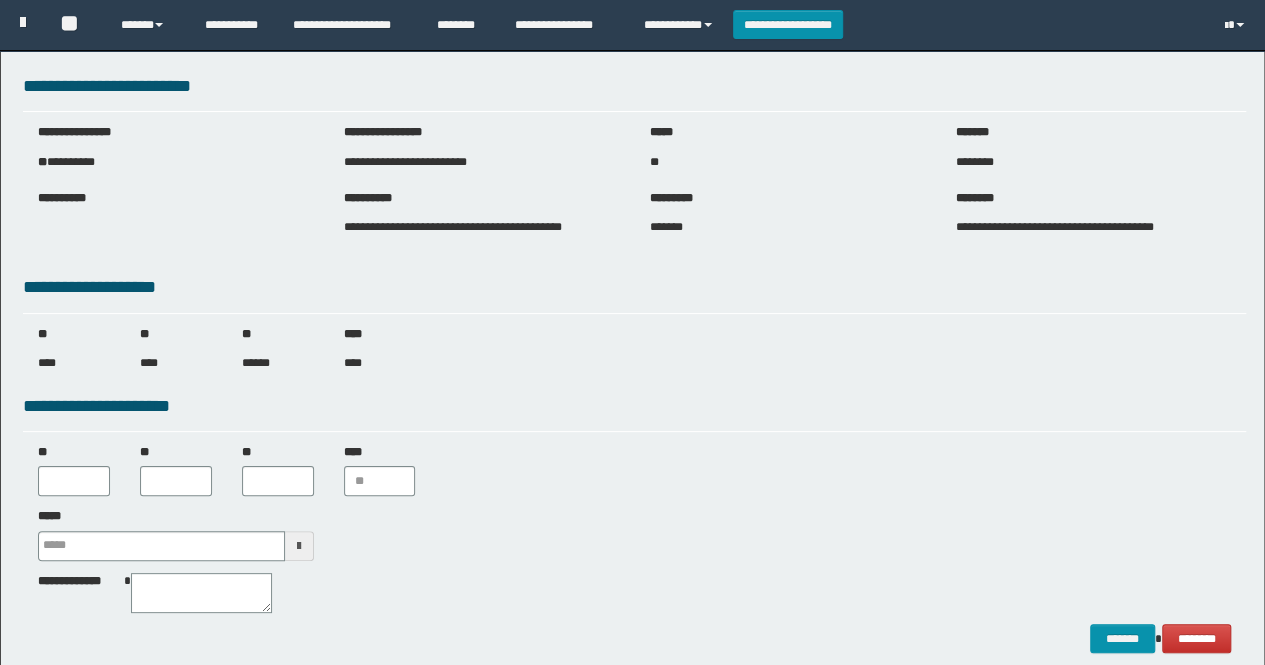 type 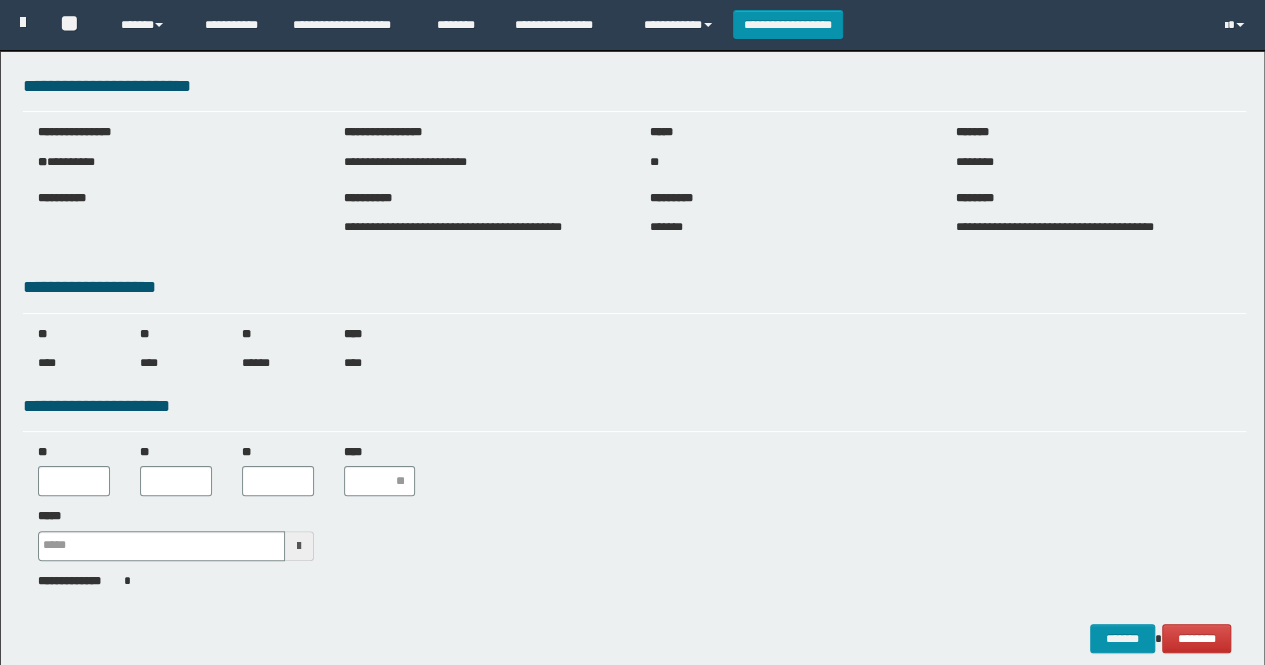 scroll, scrollTop: 0, scrollLeft: 0, axis: both 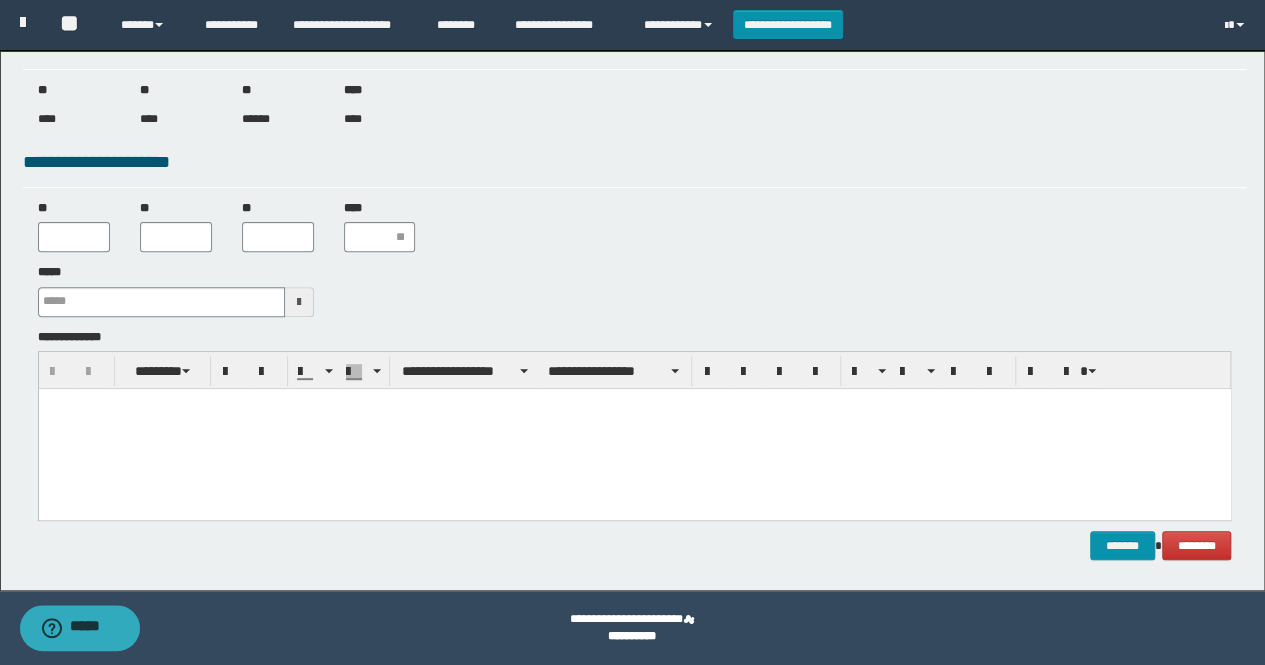 click at bounding box center [299, 302] 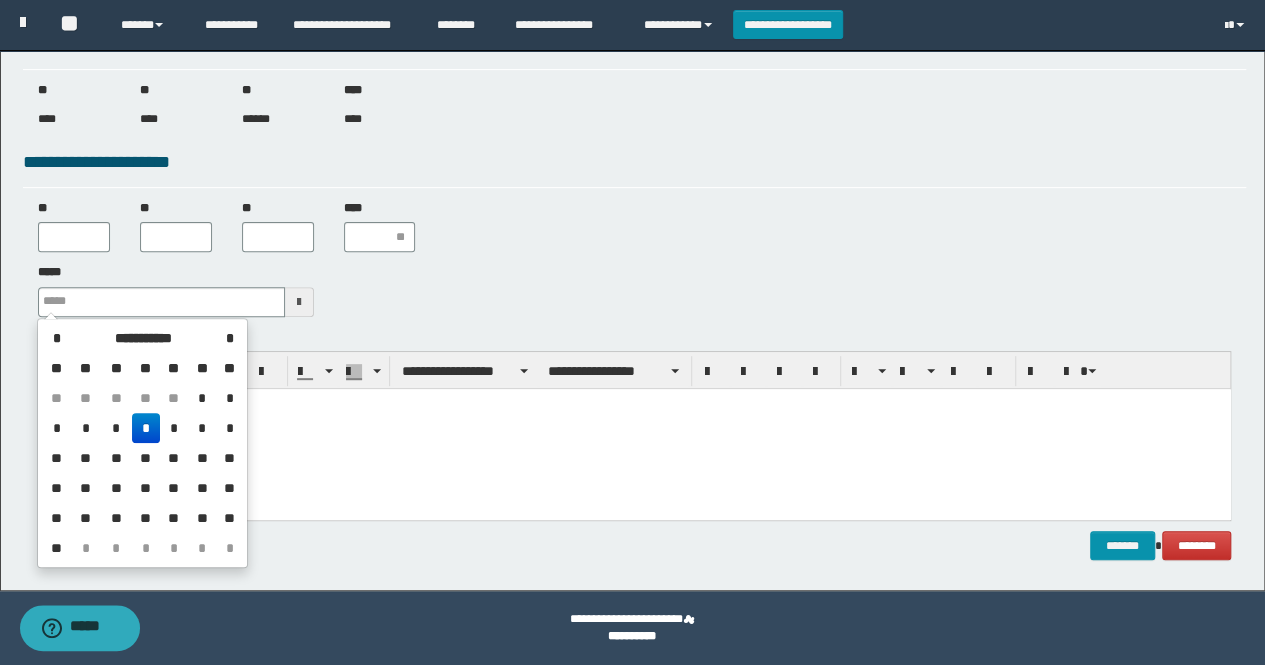 click on "*" at bounding box center (146, 428) 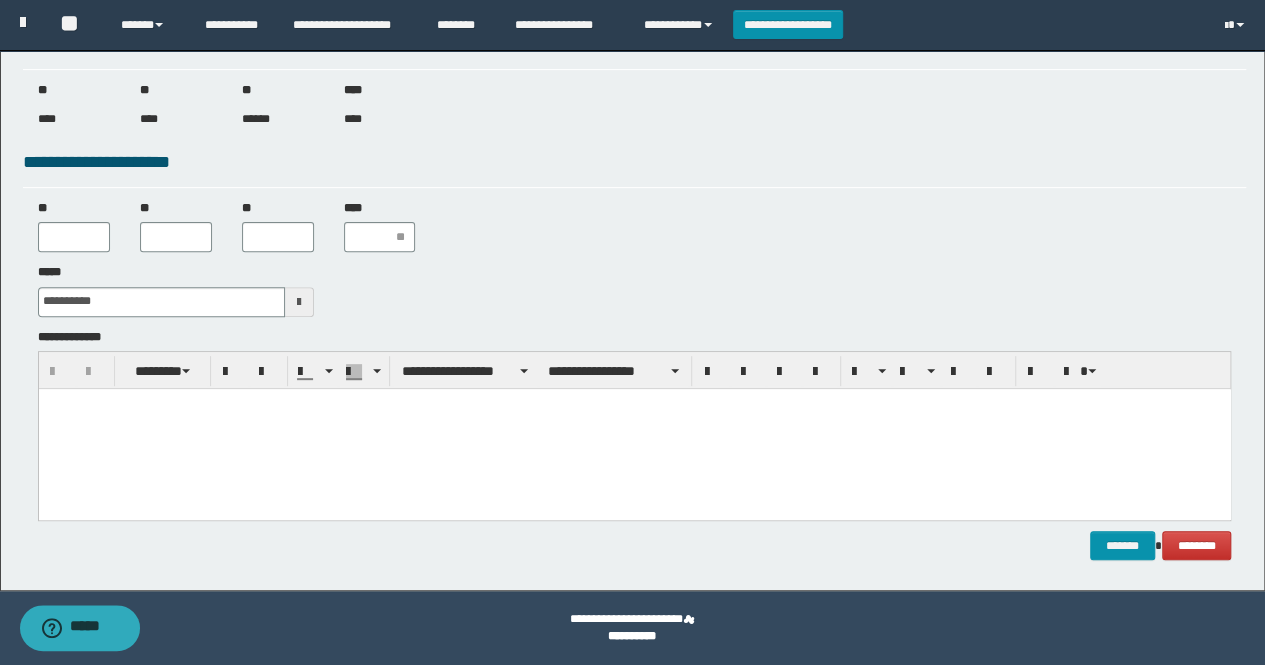 click at bounding box center (634, 428) 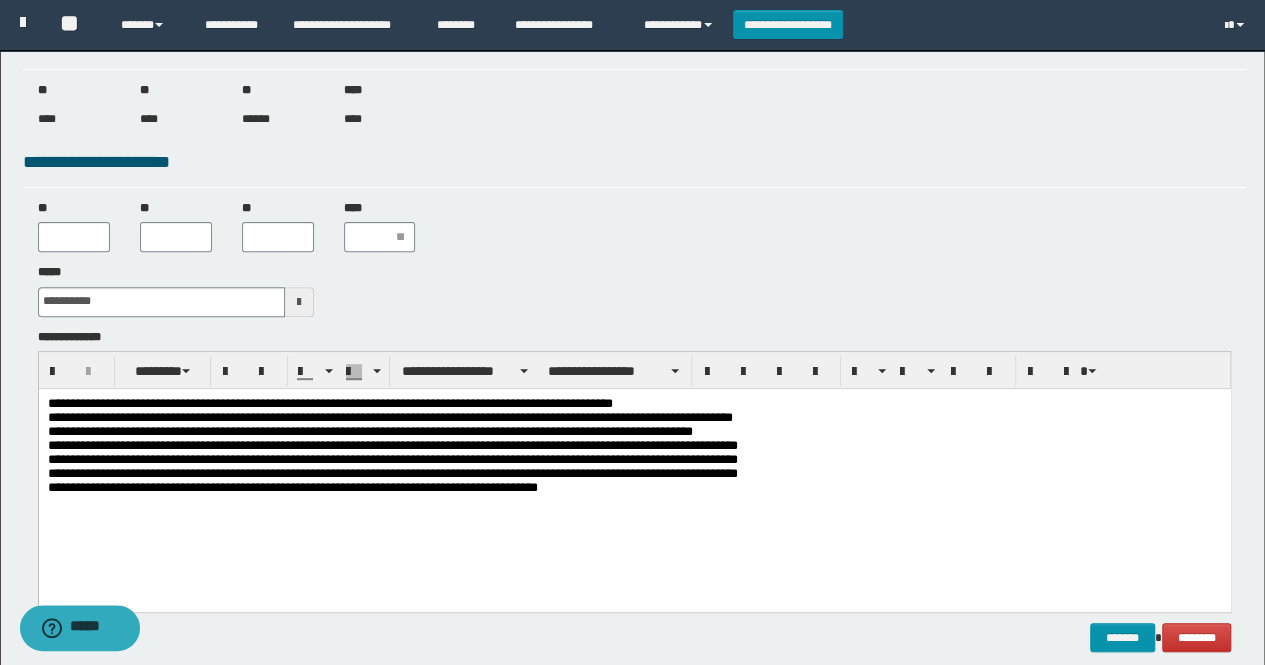 drag, startPoint x: 680, startPoint y: 387, endPoint x: 649, endPoint y: 9, distance: 379.26904 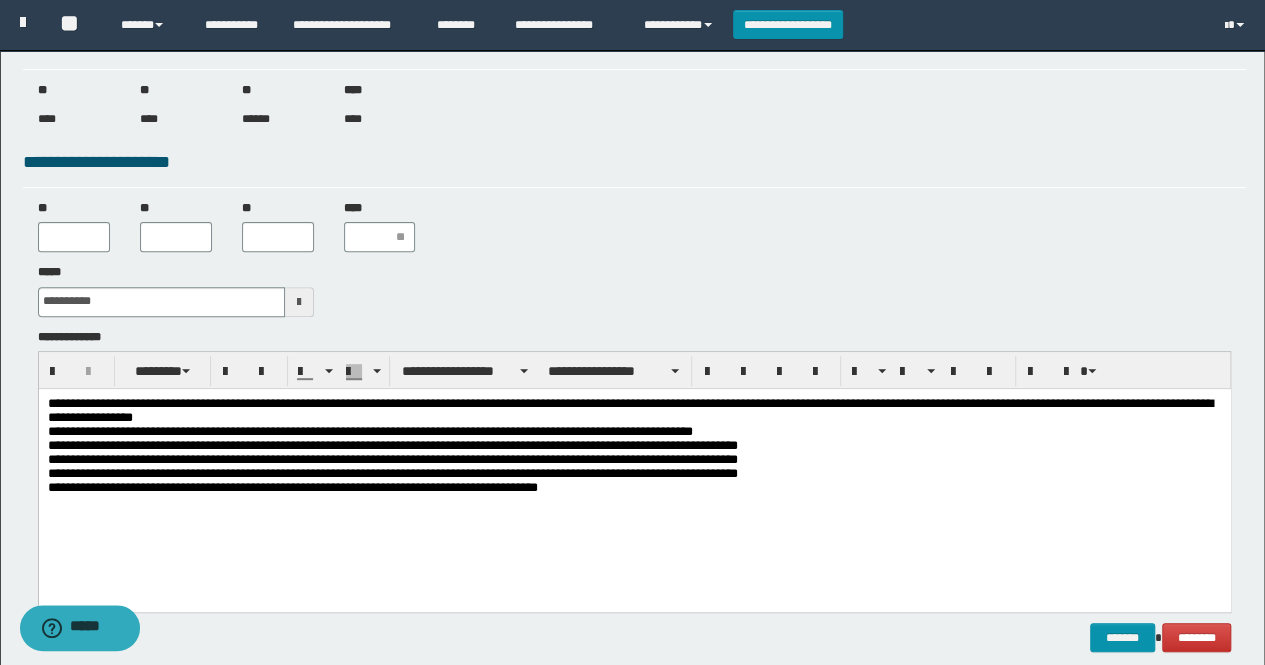 click on "**********" at bounding box center [634, 449] 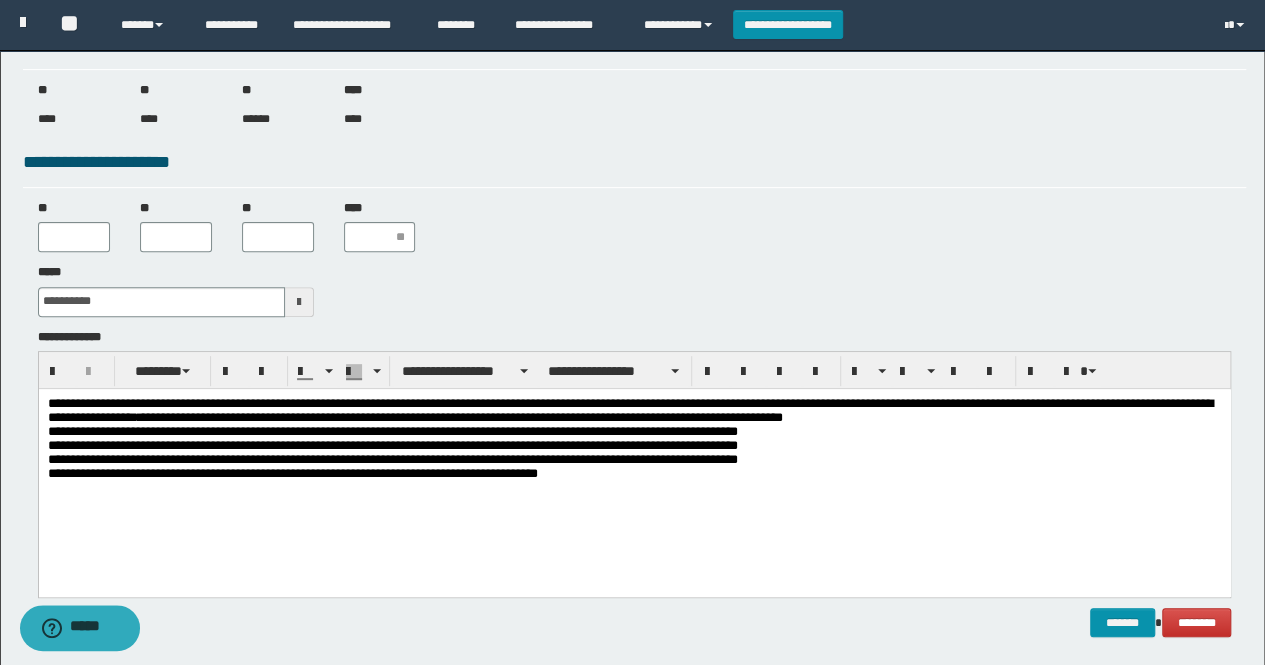 click on "**********" at bounding box center (634, 442) 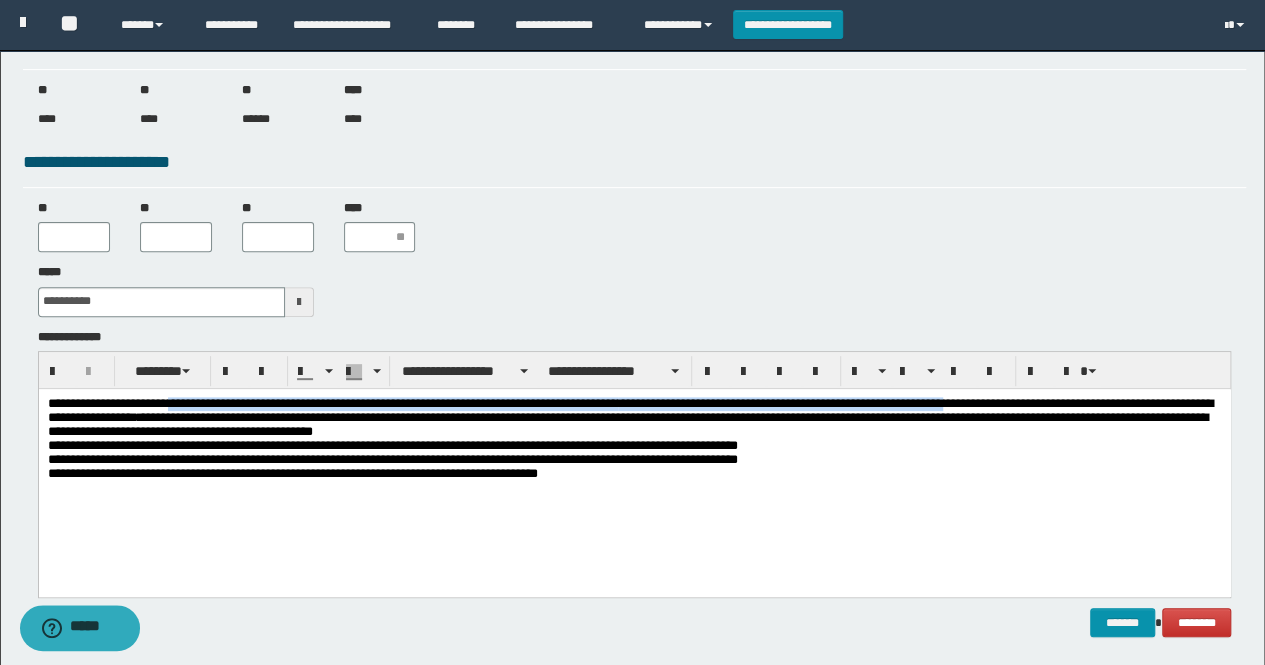 drag, startPoint x: 982, startPoint y: 400, endPoint x: 179, endPoint y: 397, distance: 803.0056 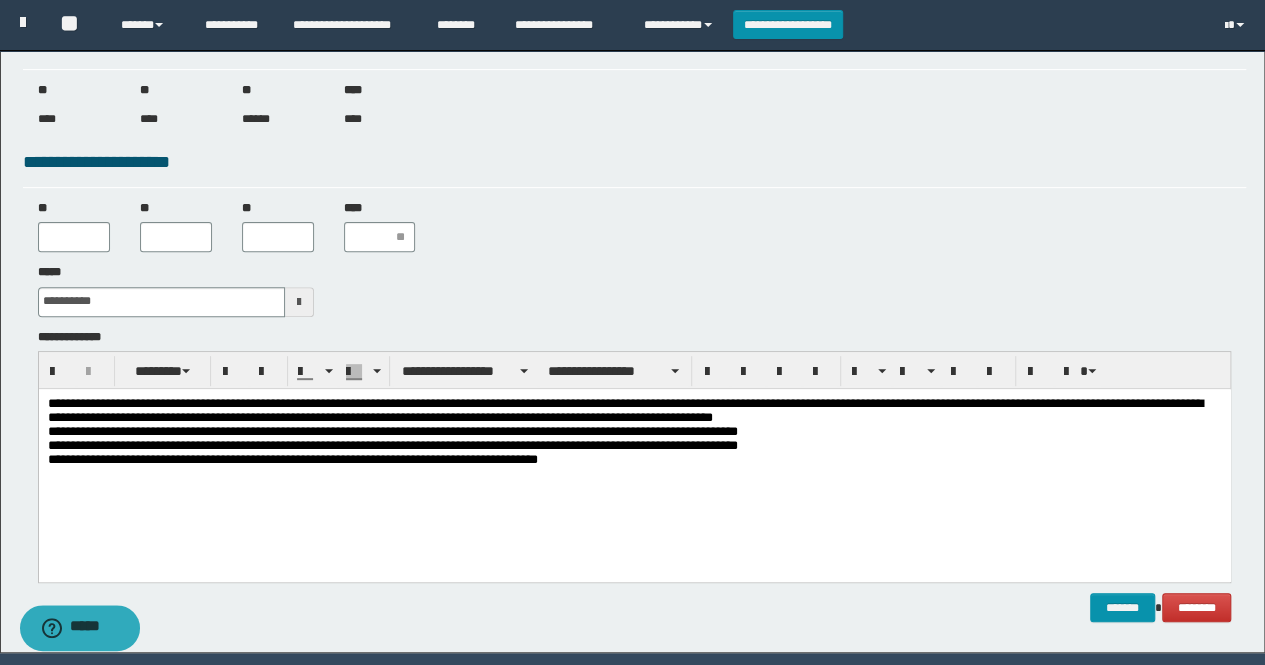 click on "**********" at bounding box center [634, 434] 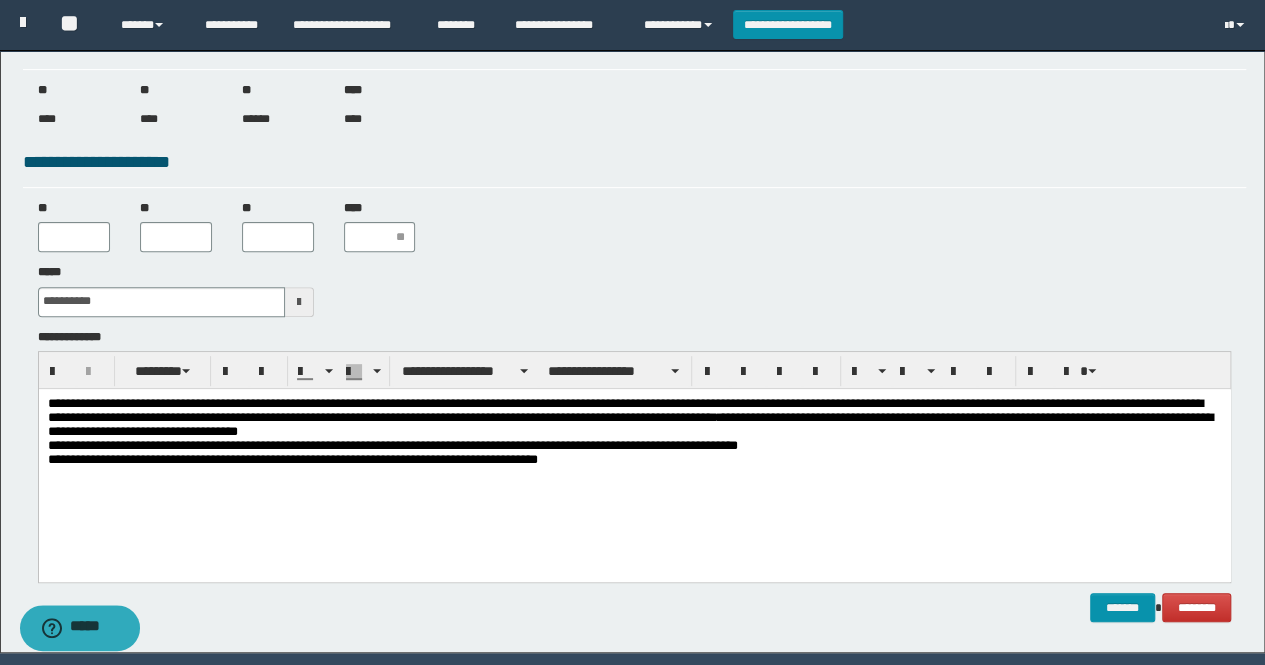 click on "**********" at bounding box center (634, 434) 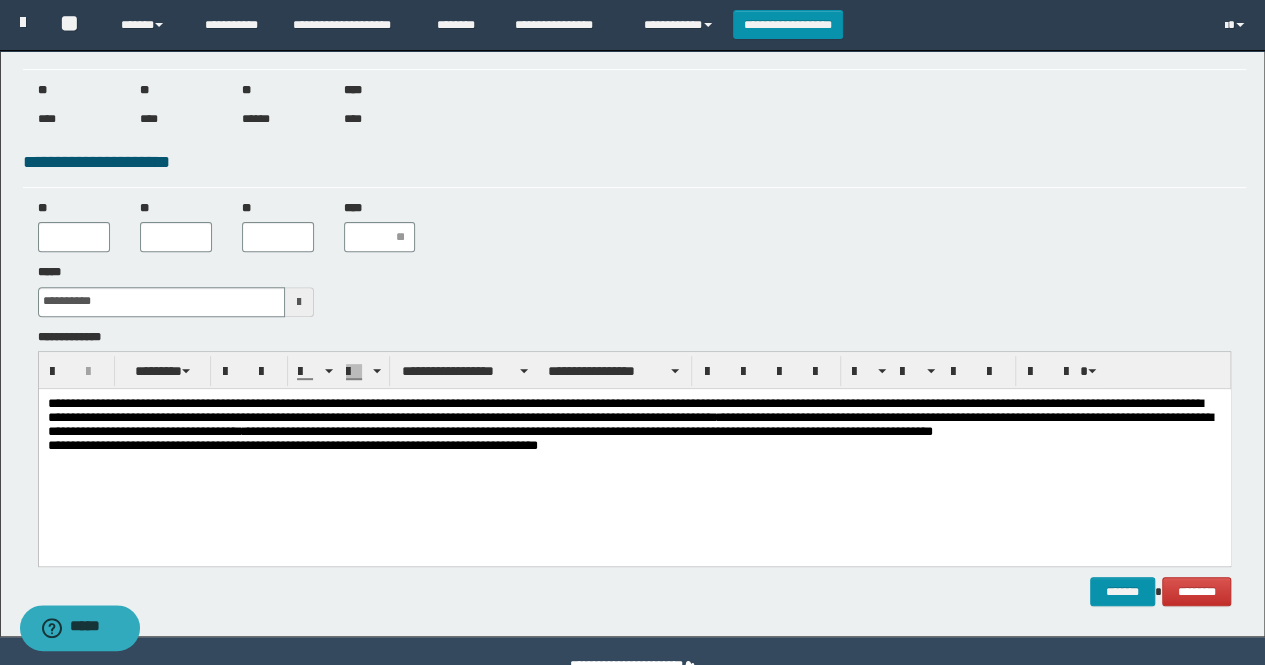 click on "**********" at bounding box center [634, 426] 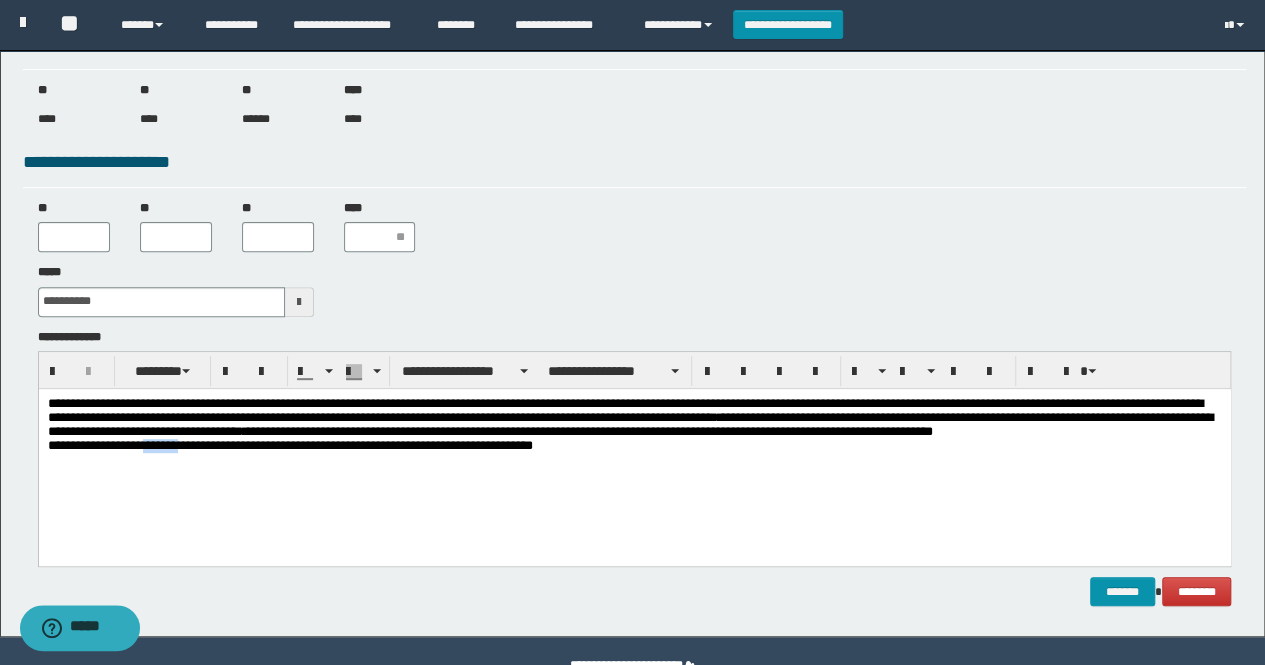 drag, startPoint x: 186, startPoint y: 452, endPoint x: 145, endPoint y: 452, distance: 41 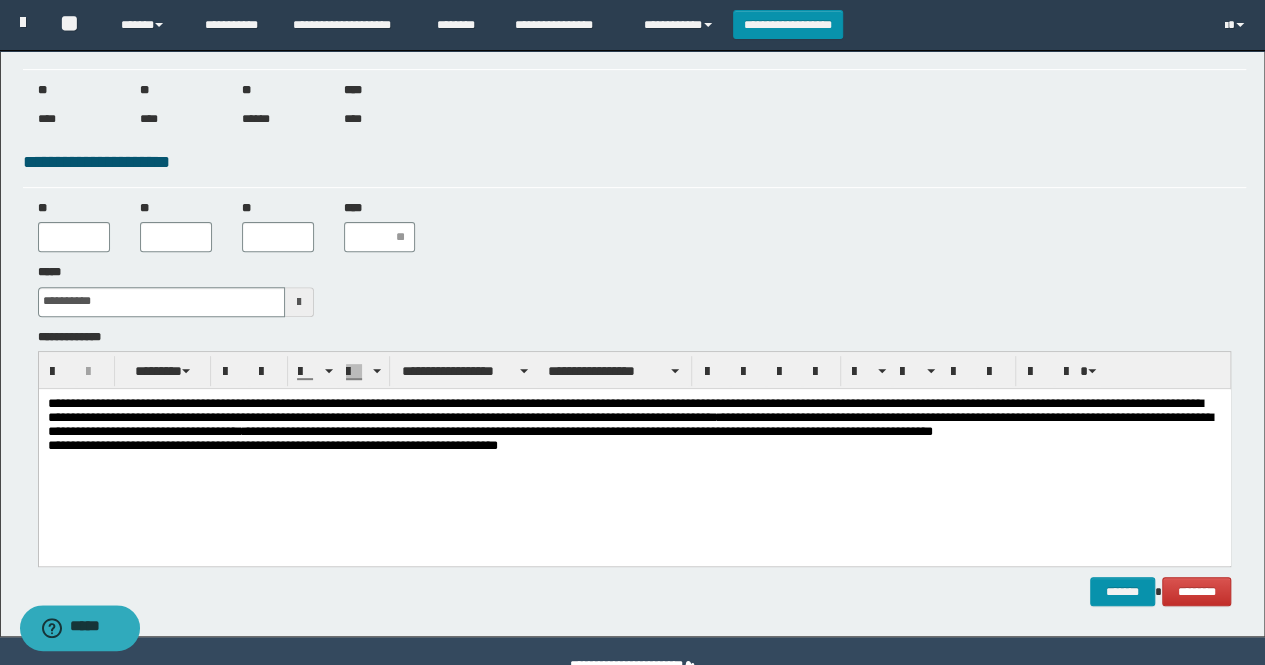 click on "**********" at bounding box center [634, 426] 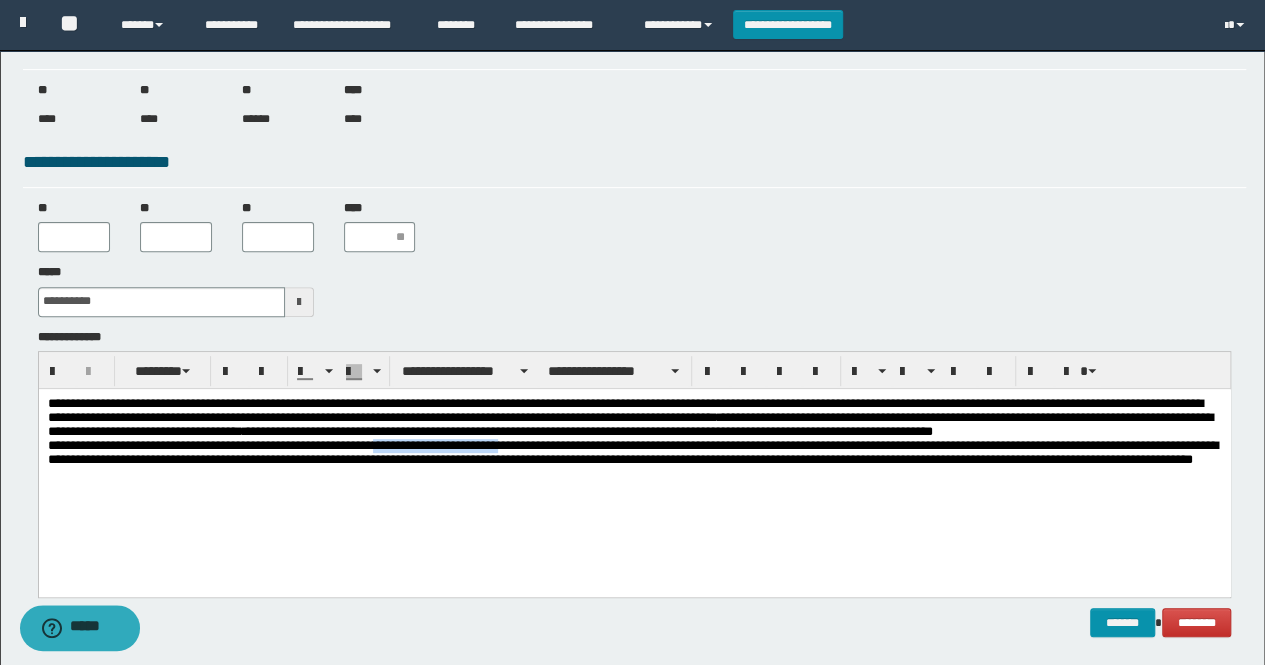 drag, startPoint x: 398, startPoint y: 451, endPoint x: 542, endPoint y: 450, distance: 144.00348 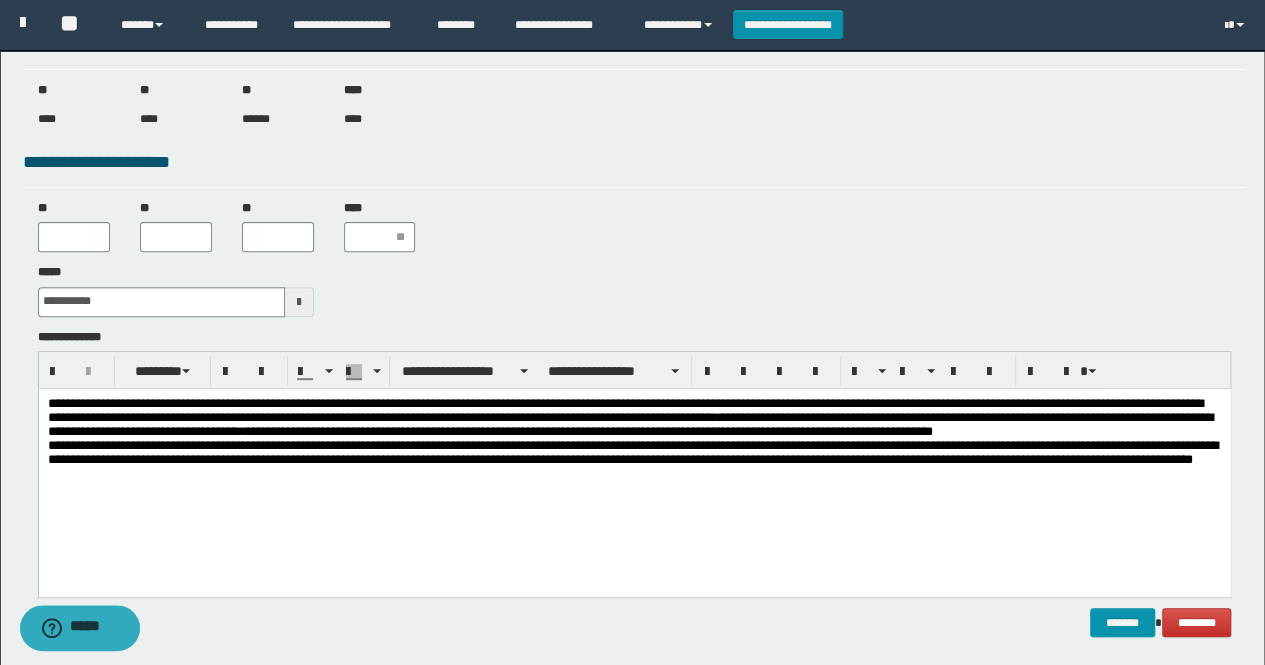 click on "**********" at bounding box center [634, 467] 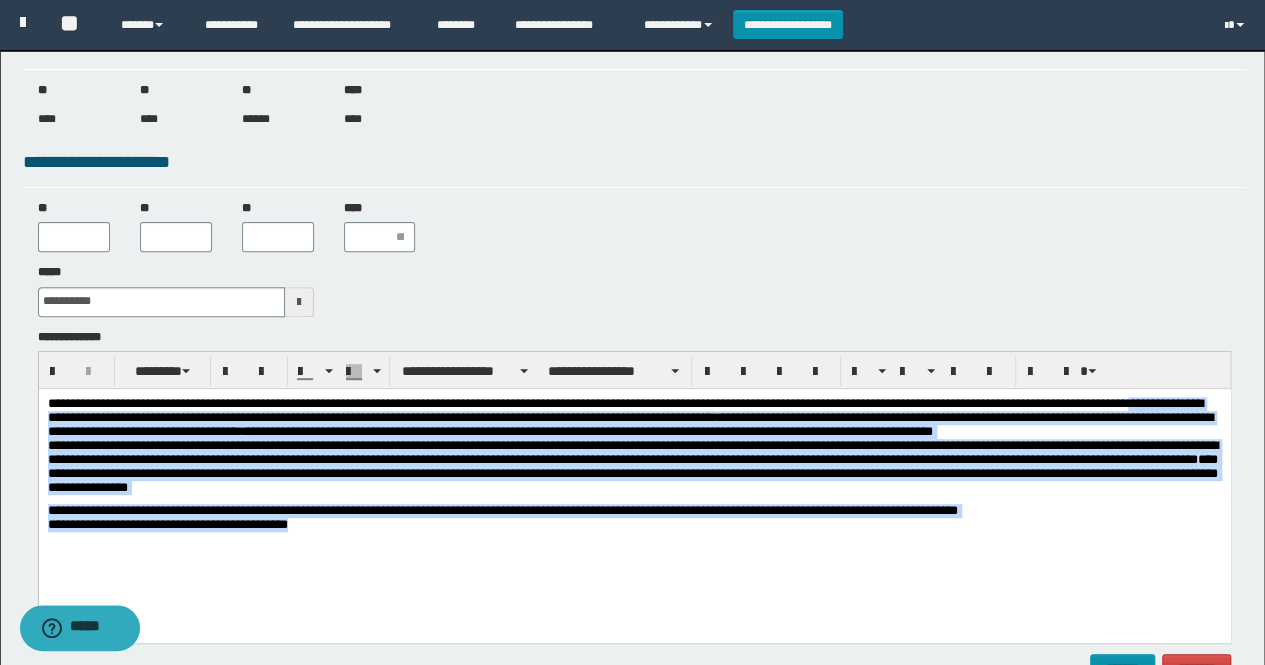 drag, startPoint x: 315, startPoint y: 532, endPoint x: 50, endPoint y: 423, distance: 286.54144 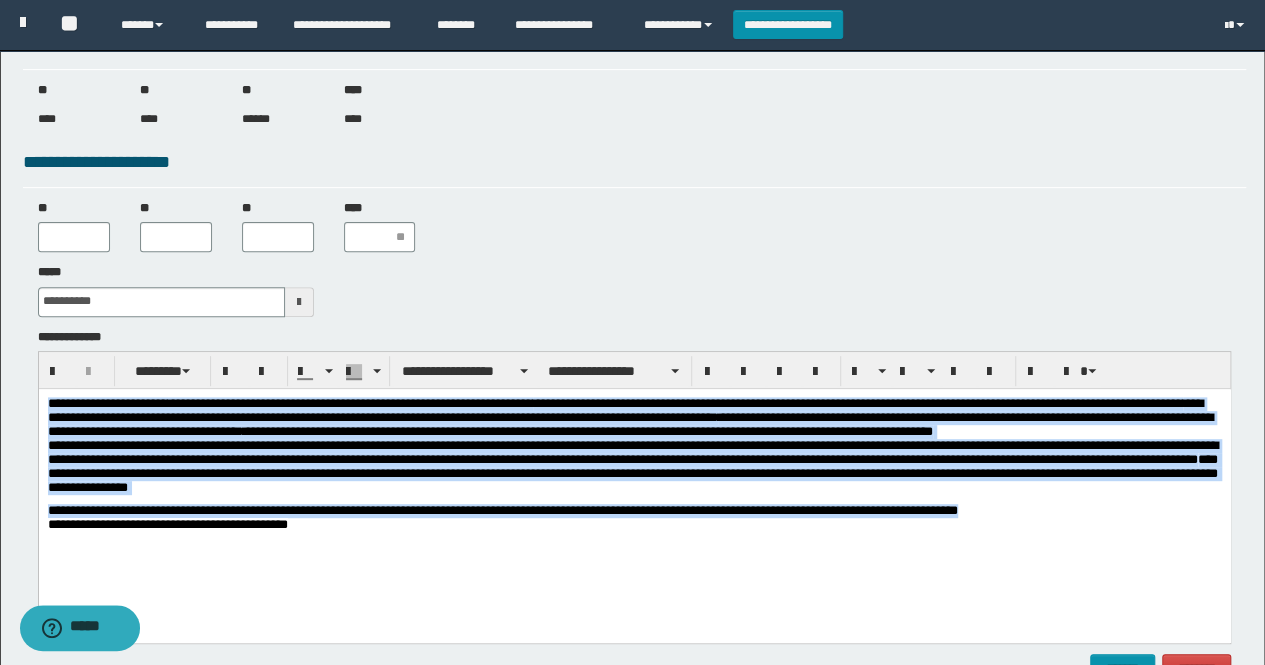 drag, startPoint x: 1026, startPoint y: 509, endPoint x: 60, endPoint y: 789, distance: 1005.7614 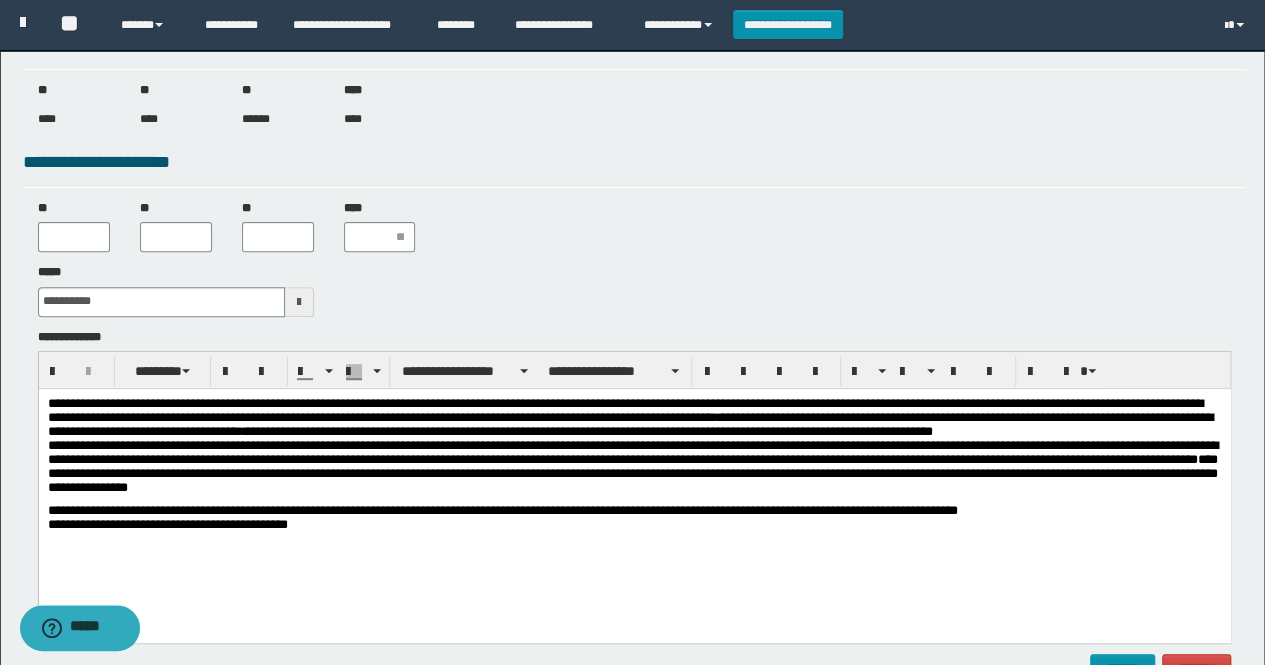 click on "**********" at bounding box center [634, 488] 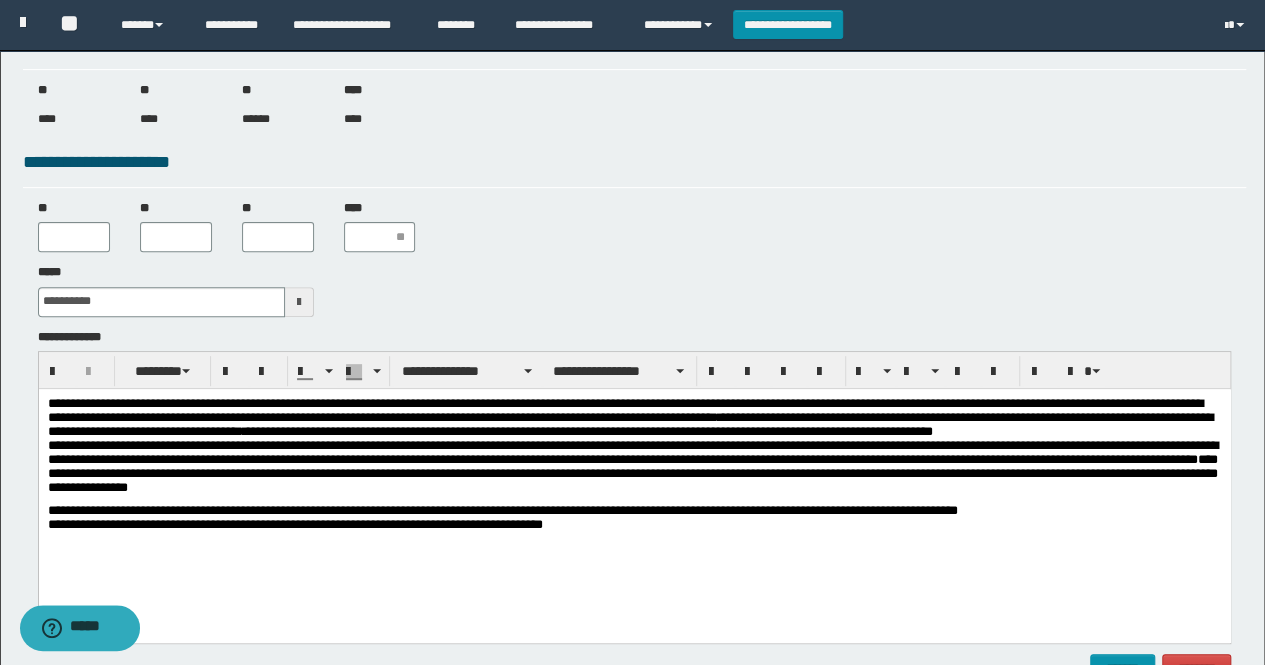 click on "**********" at bounding box center (294, 523) 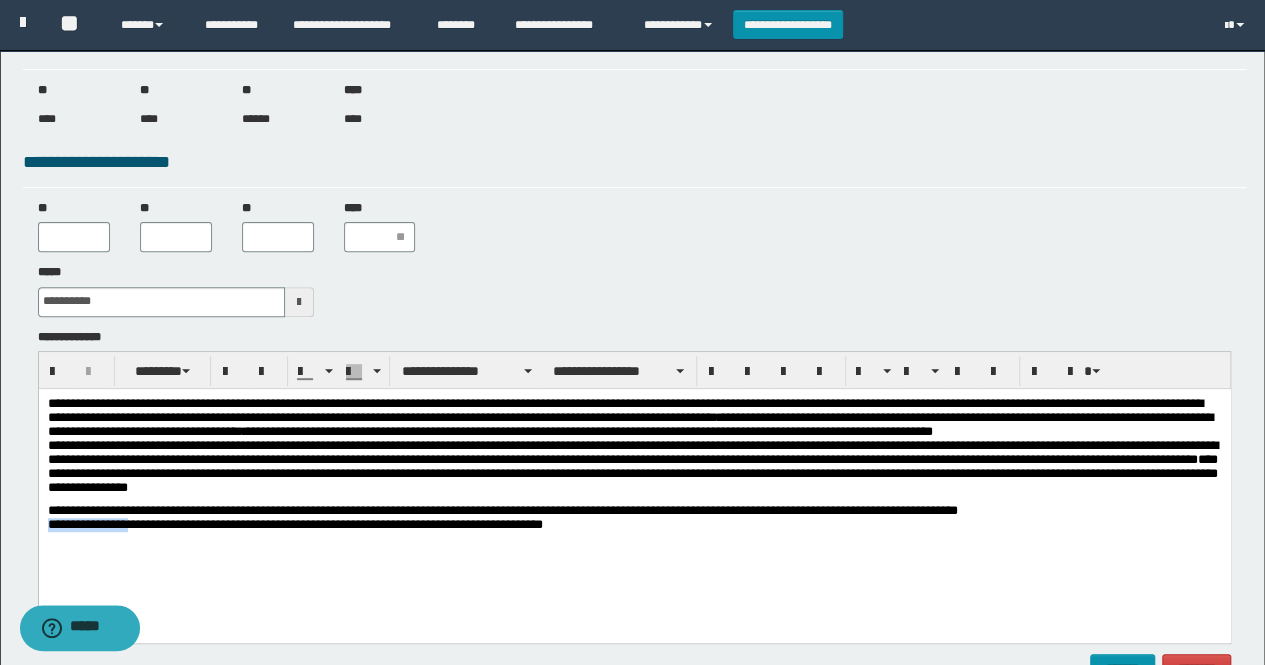 drag, startPoint x: 137, startPoint y: 528, endPoint x: 49, endPoint y: 530, distance: 88.02273 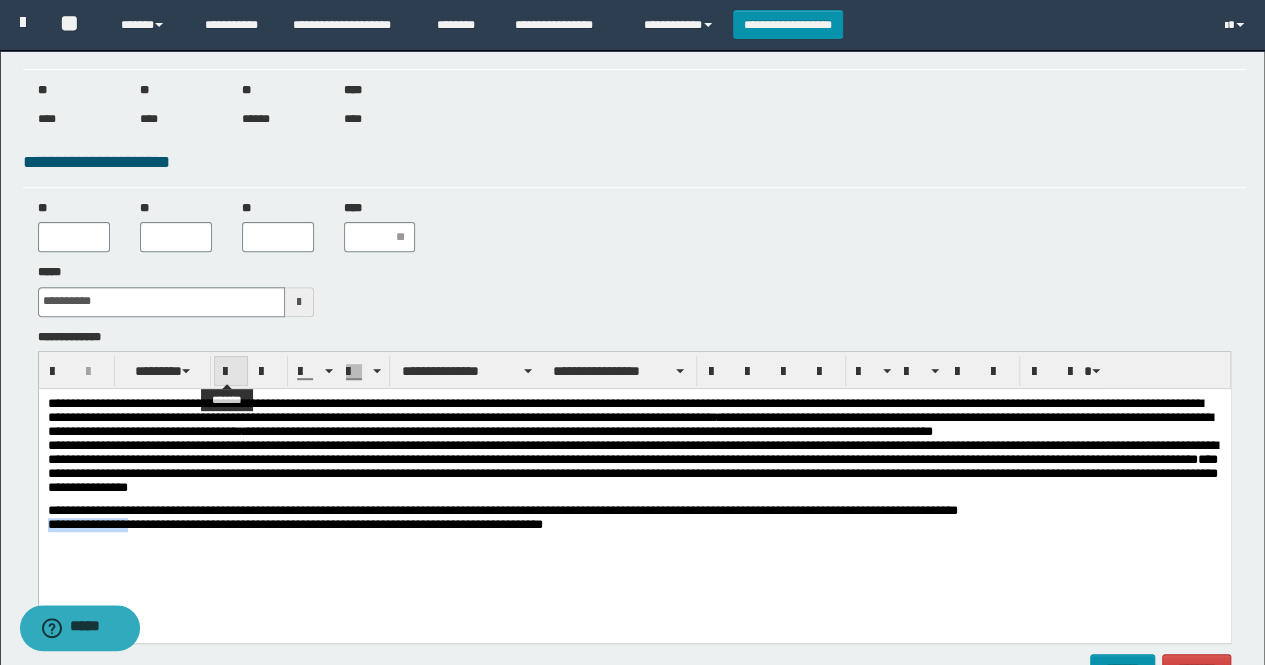 click at bounding box center (231, 372) 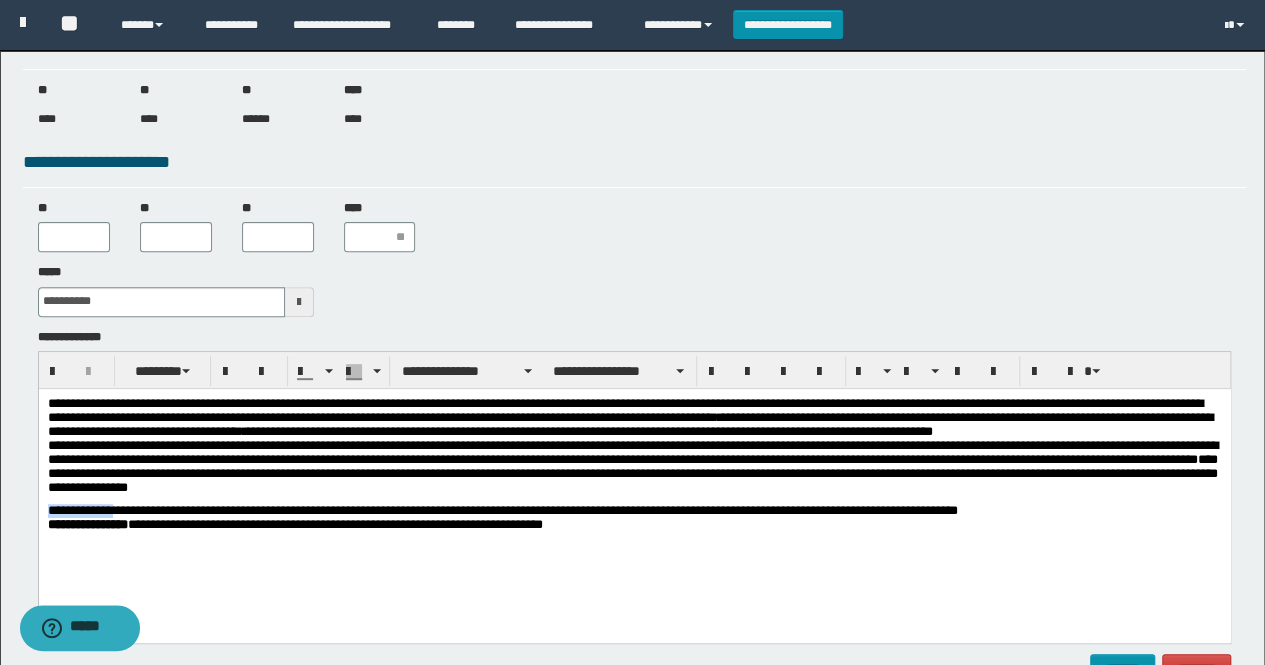 drag, startPoint x: 126, startPoint y: 510, endPoint x: 50, endPoint y: 509, distance: 76.00658 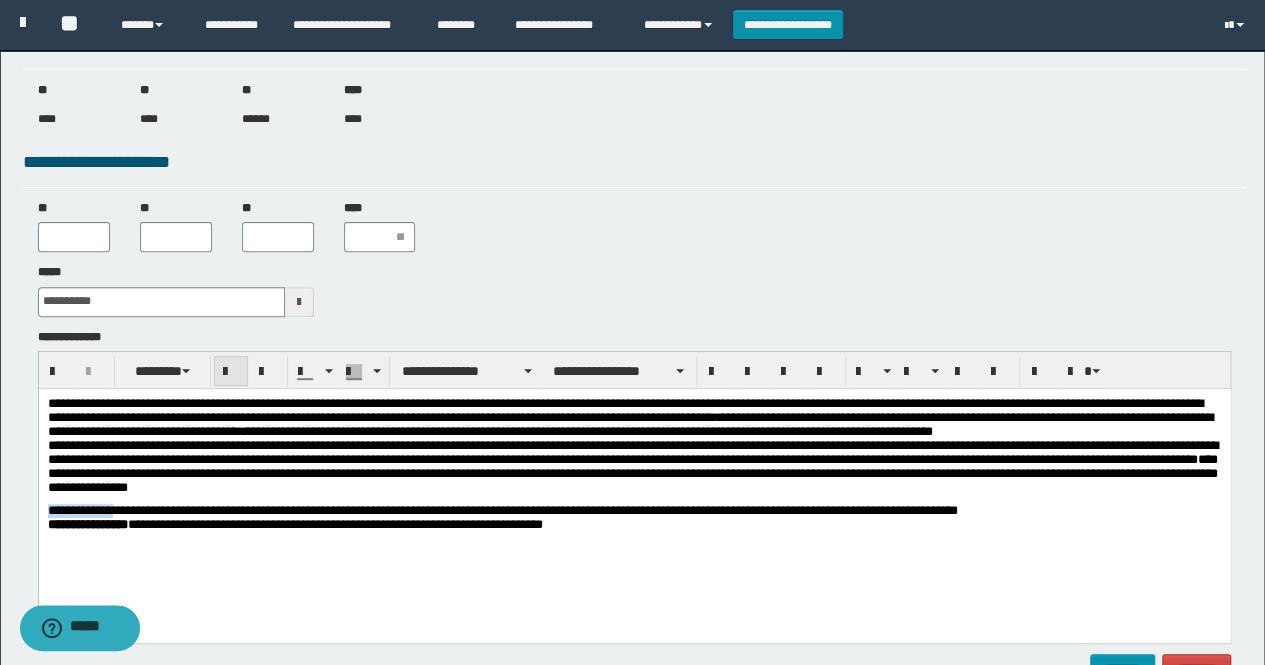 click at bounding box center [231, 372] 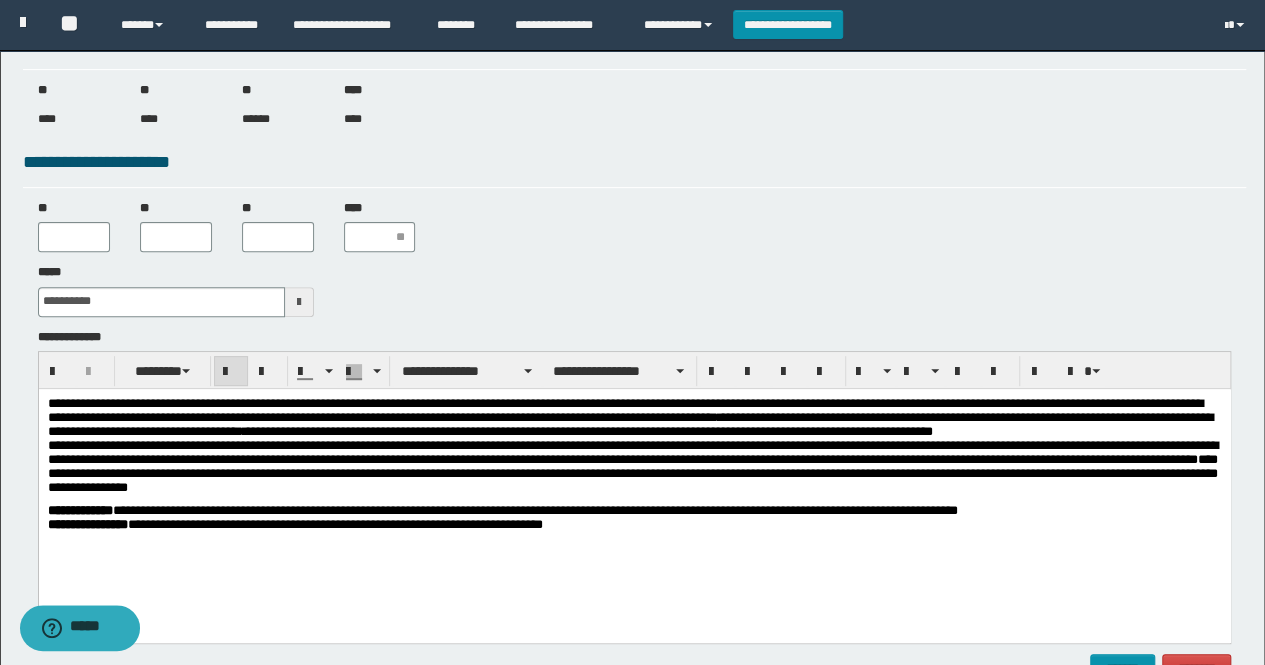 click on "**********" at bounding box center [502, 509] 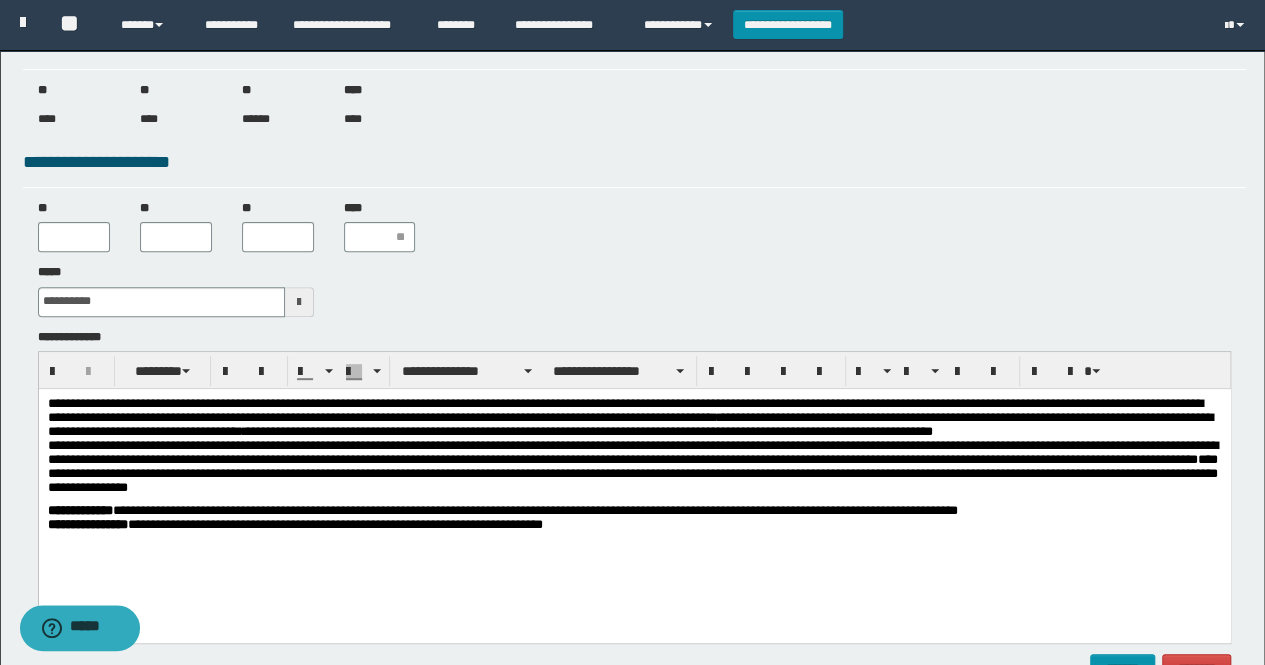 click on "**********" at bounding box center [634, 524] 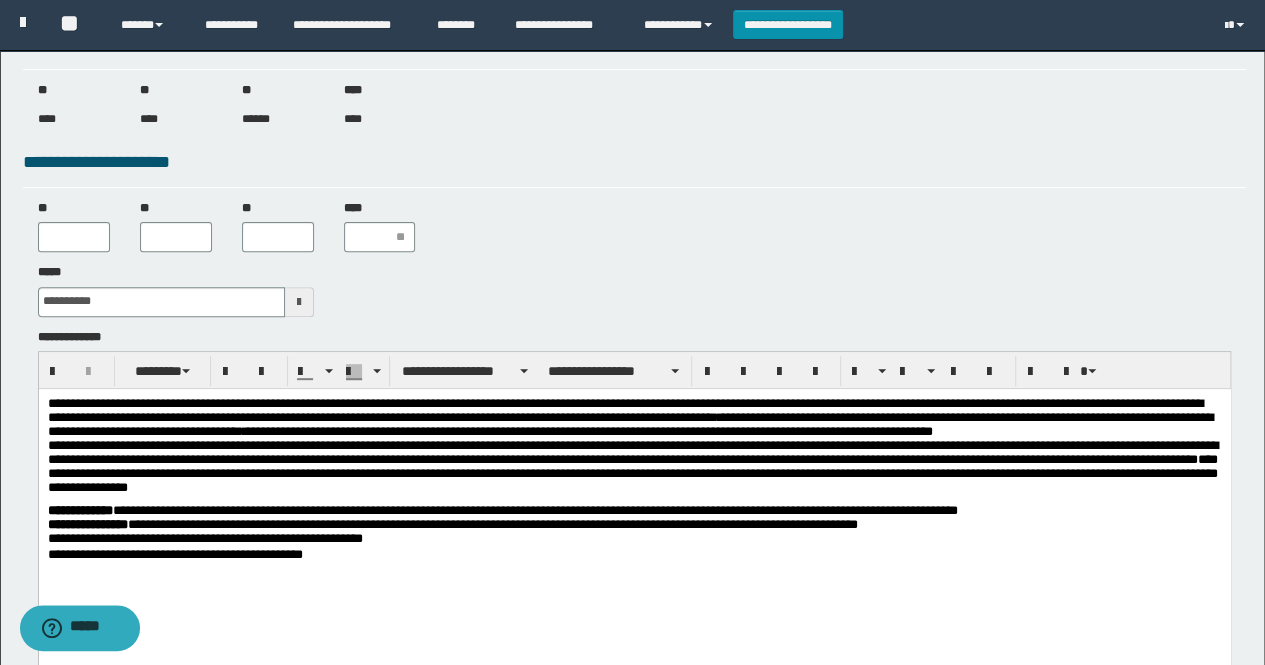 click on "**********" at bounding box center [634, 524] 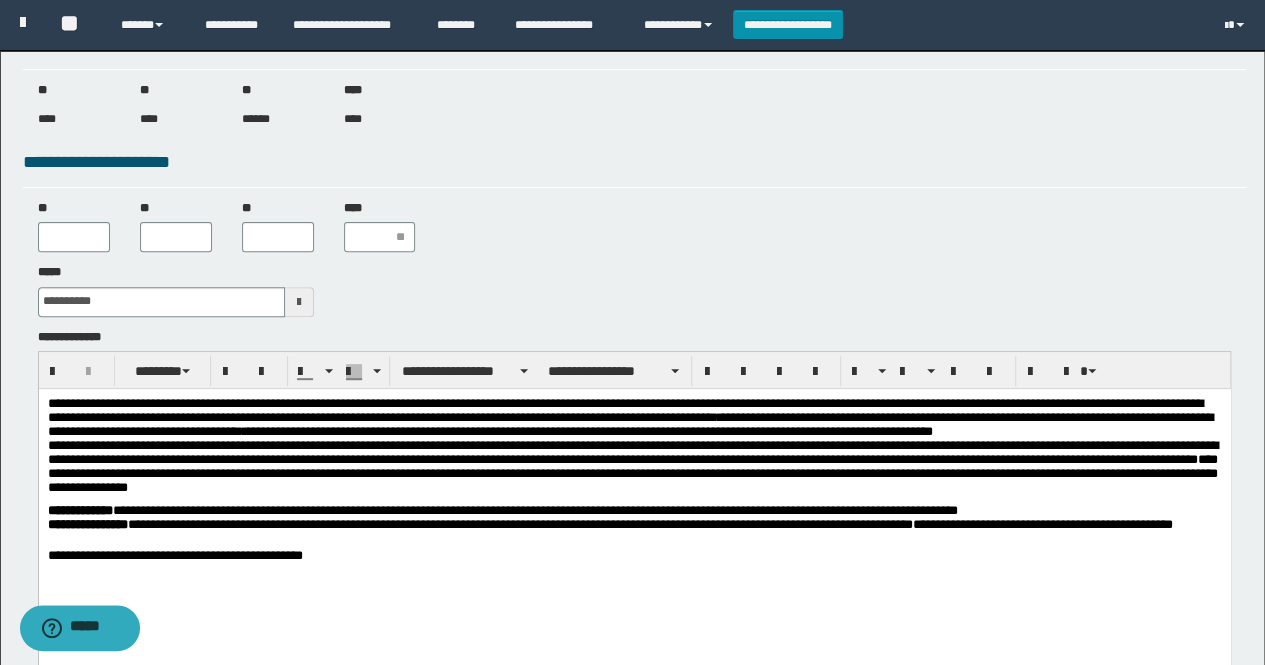 click on "**********" at bounding box center [634, 532] 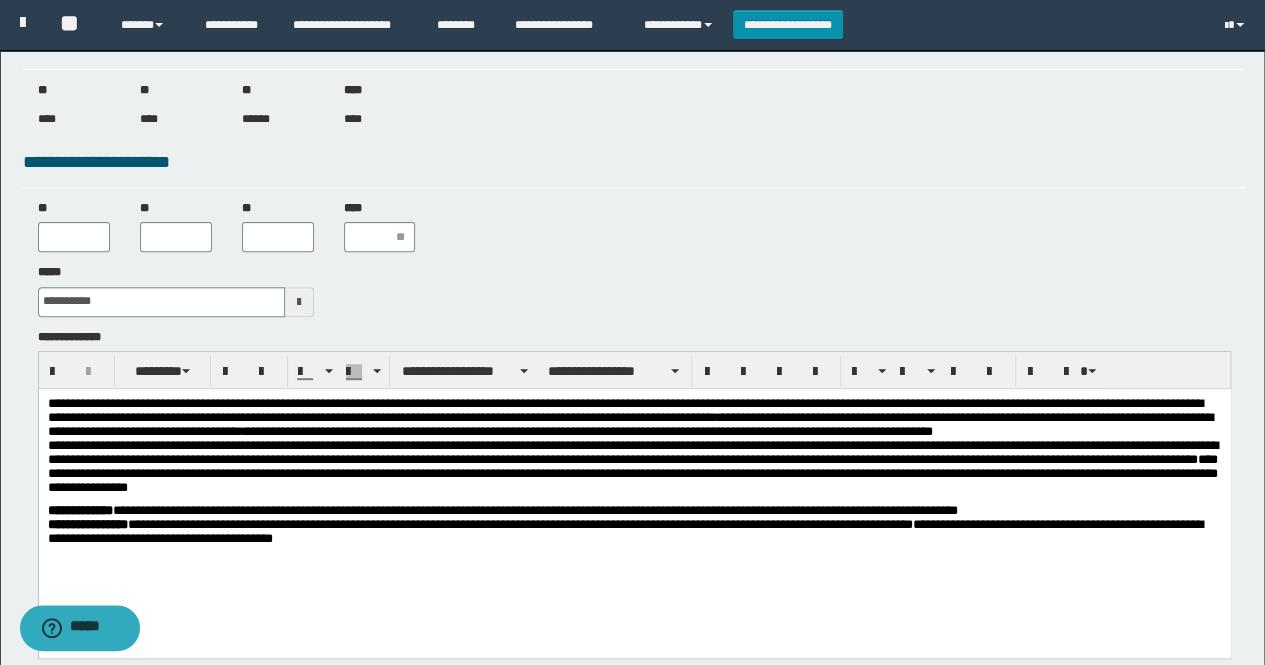 click on "**********" at bounding box center [634, 532] 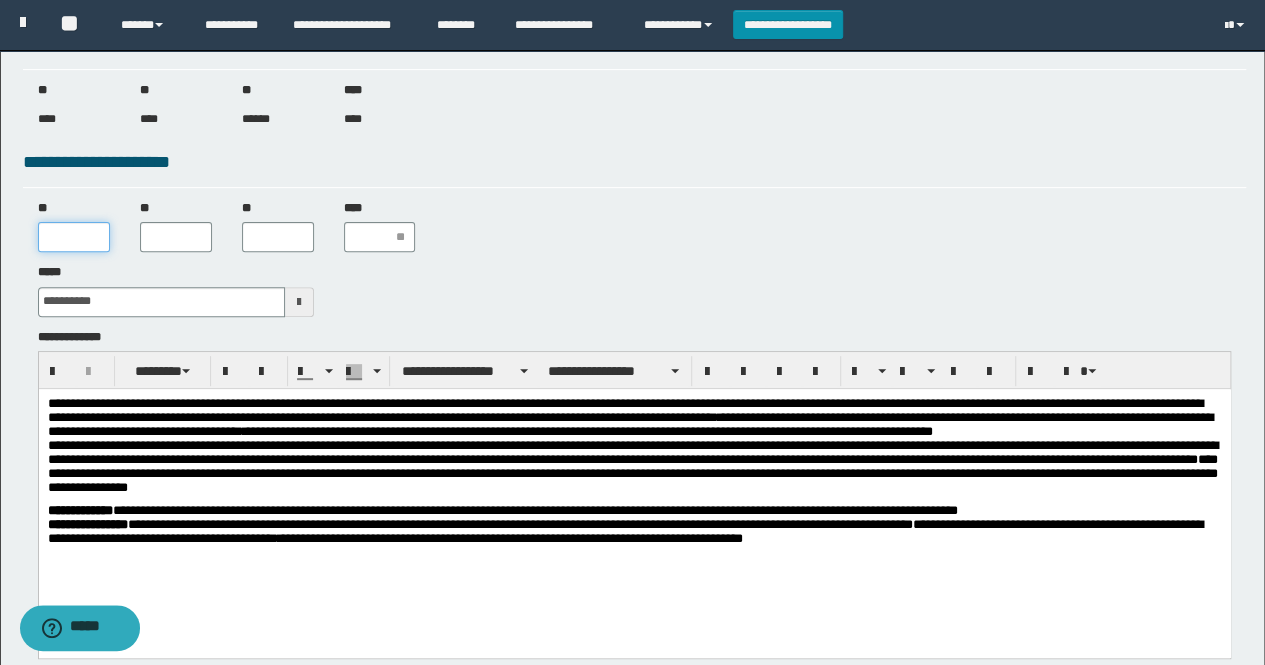 click on "**" at bounding box center (74, 237) 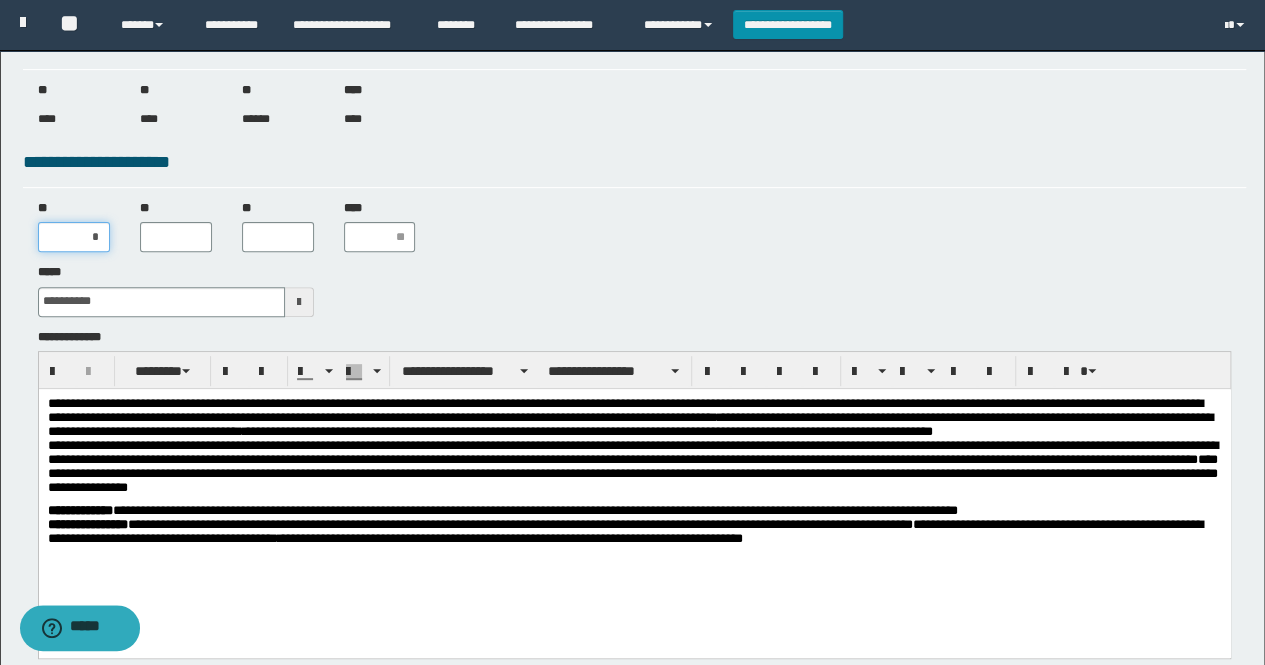type on "**" 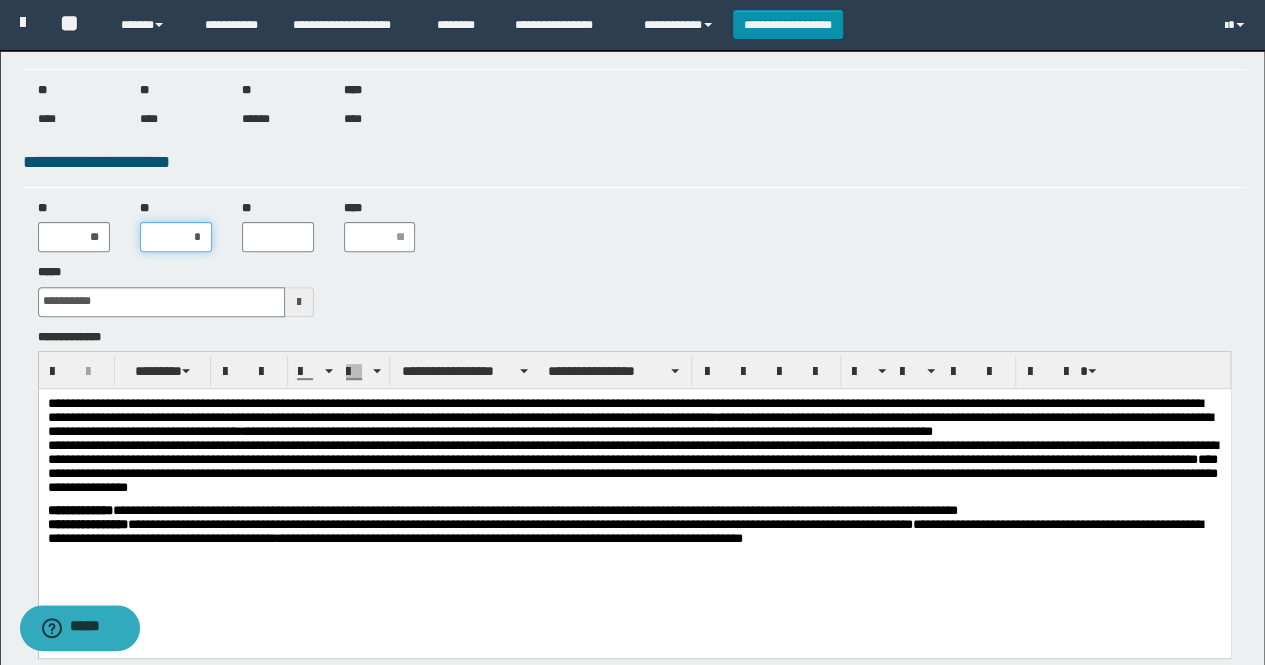 type on "**" 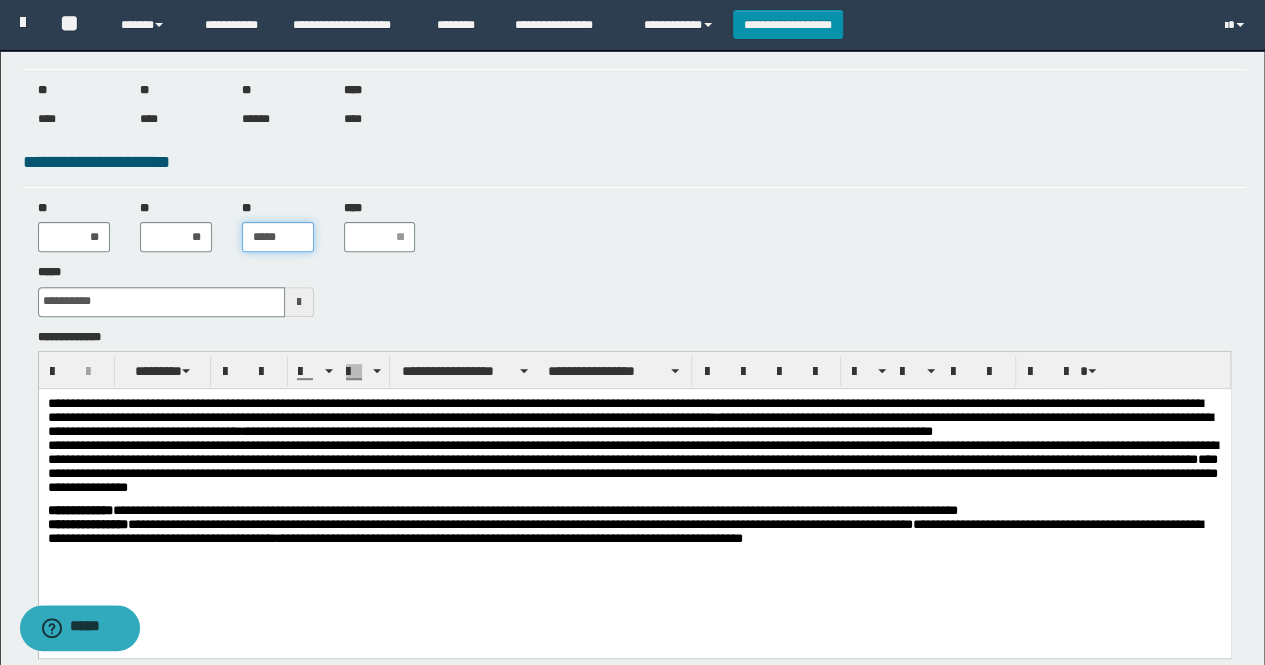 type on "******" 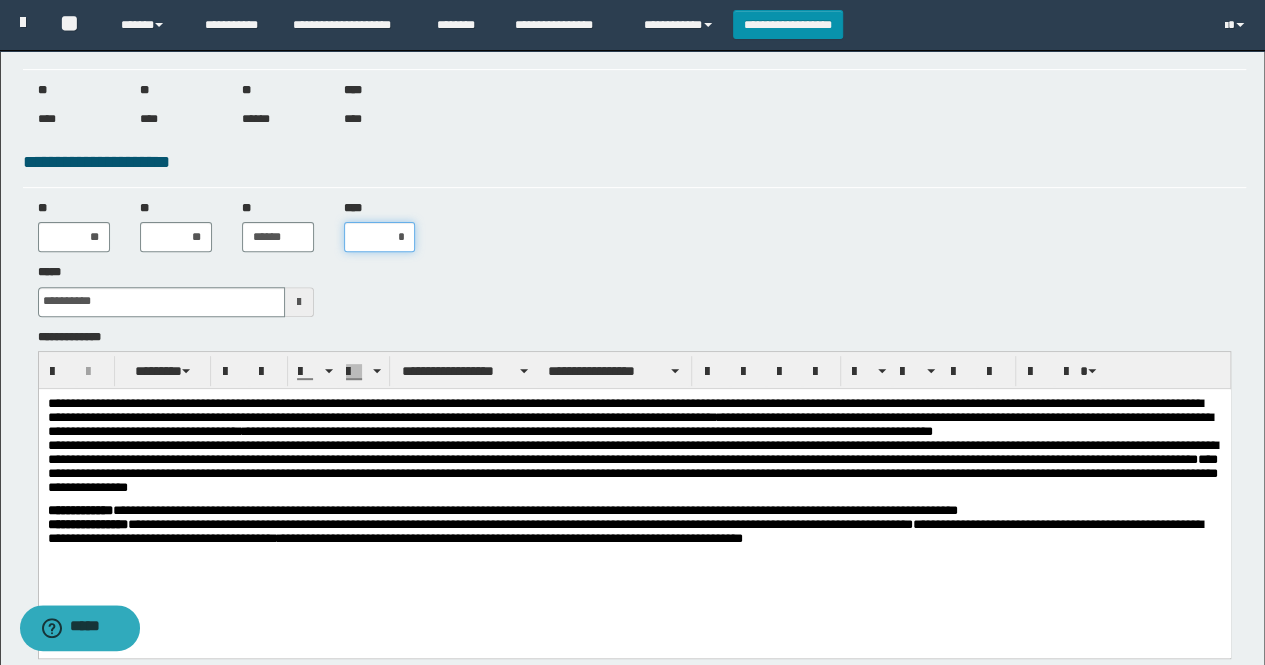 type on "**" 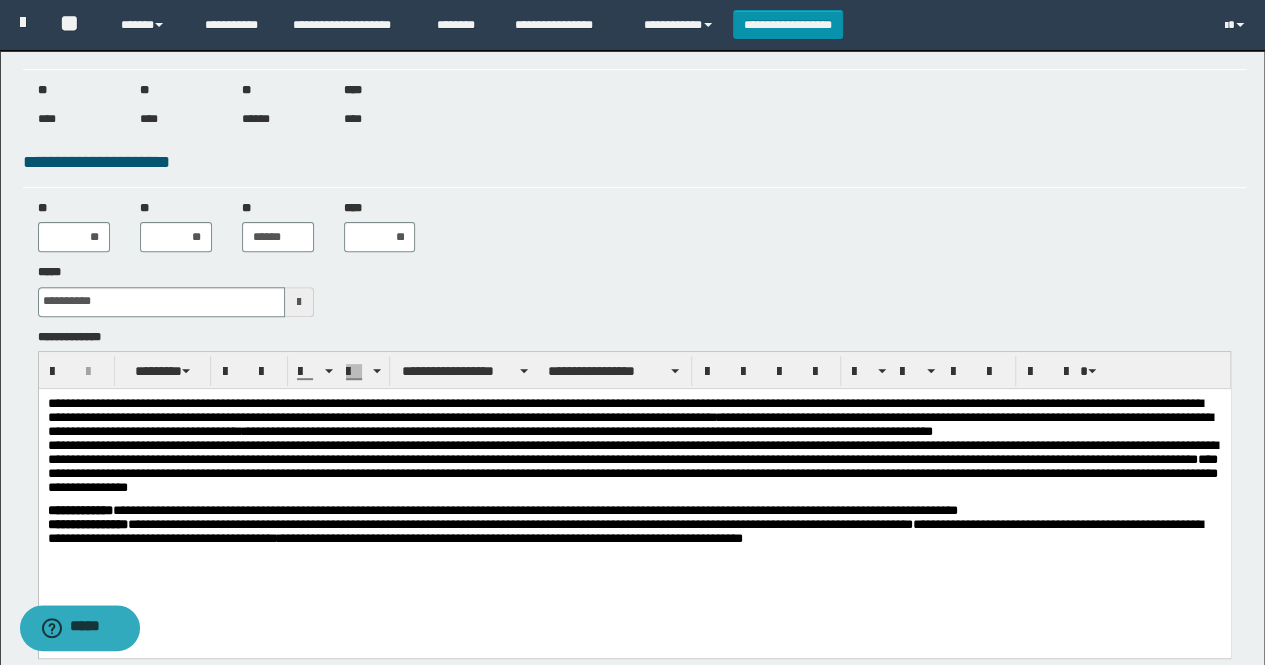 click on "**********" at bounding box center [634, 532] 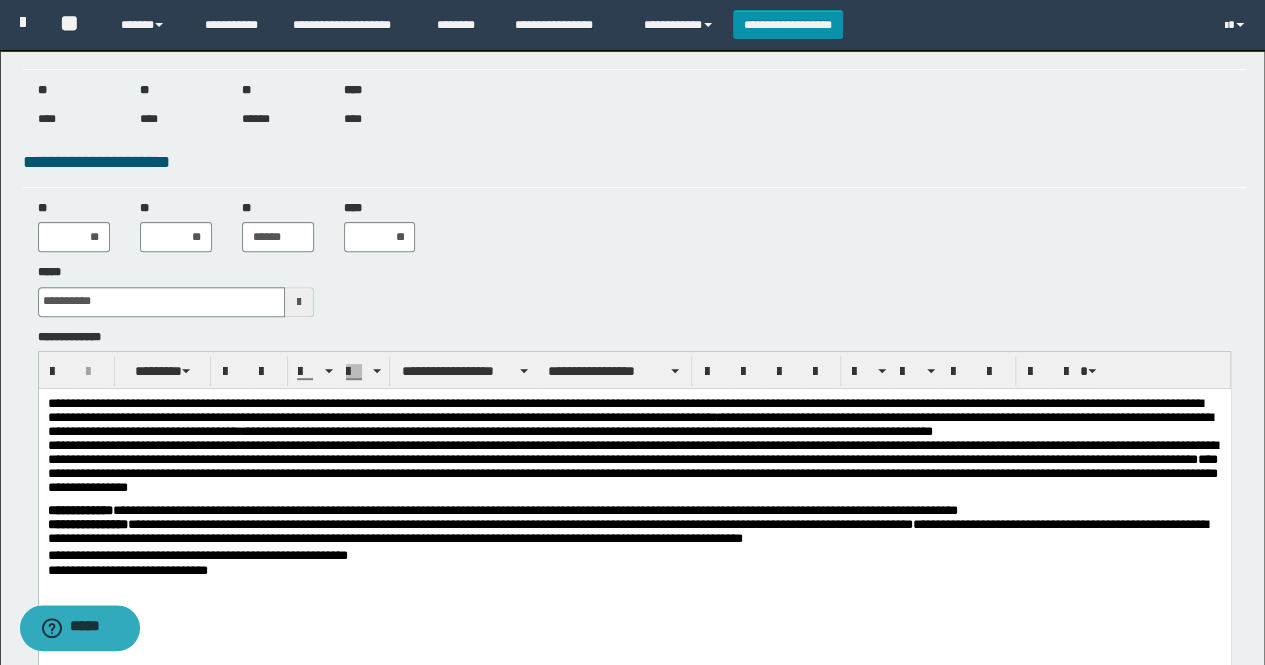 click on "**********" at bounding box center [634, 532] 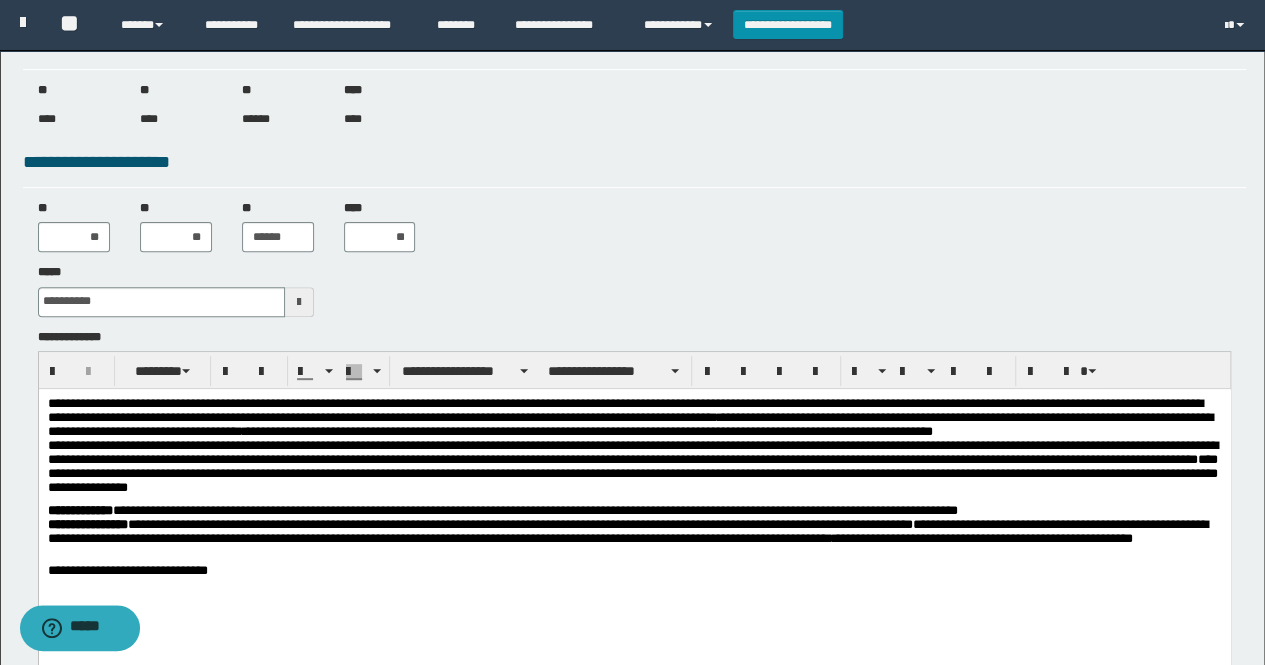 click on "**********" at bounding box center [634, 540] 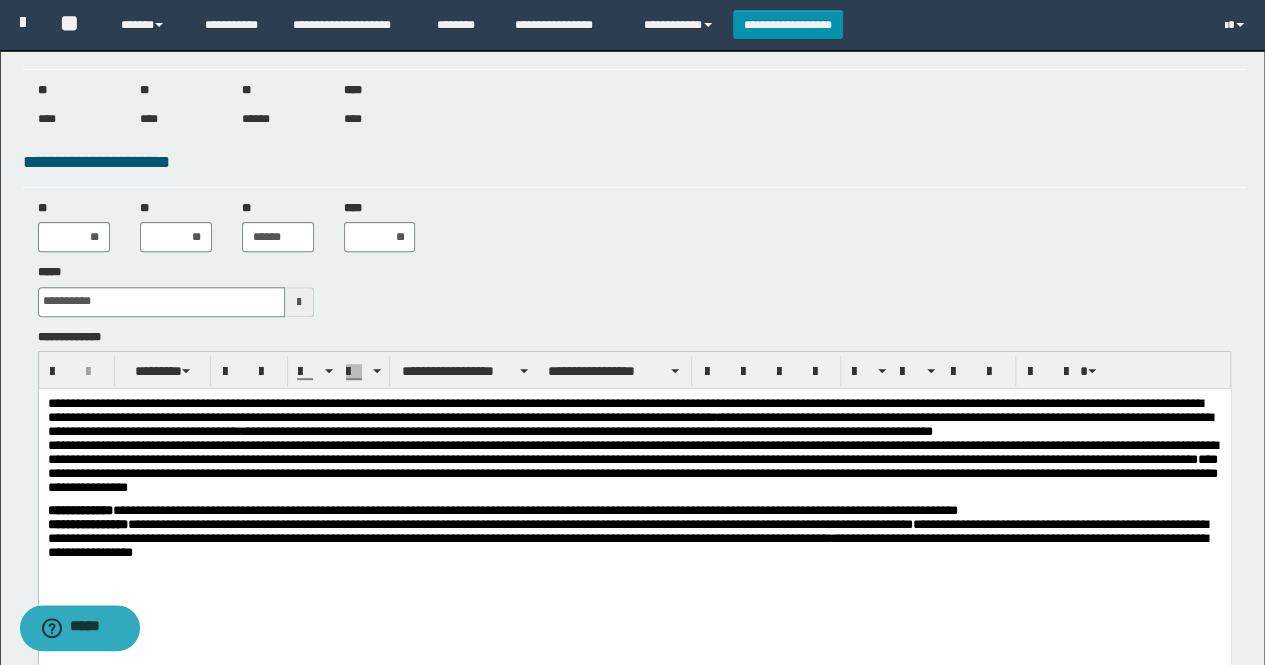 click on "**********" at bounding box center (634, 540) 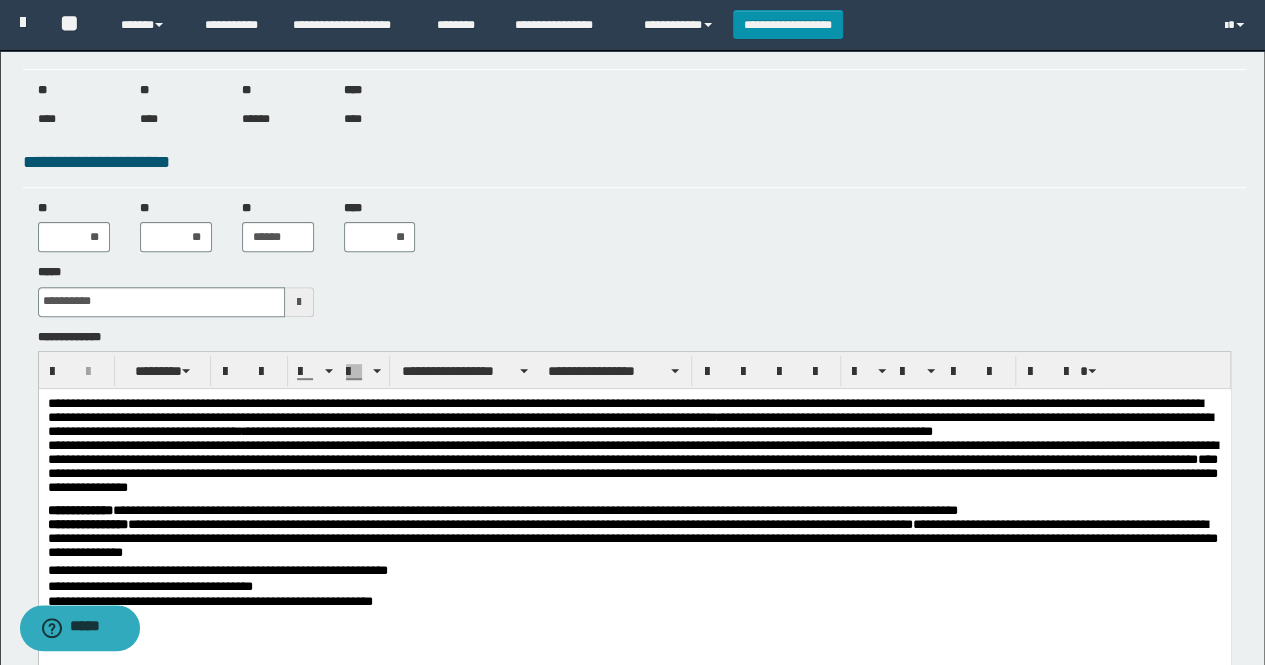 click on "**********" at bounding box center (634, 540) 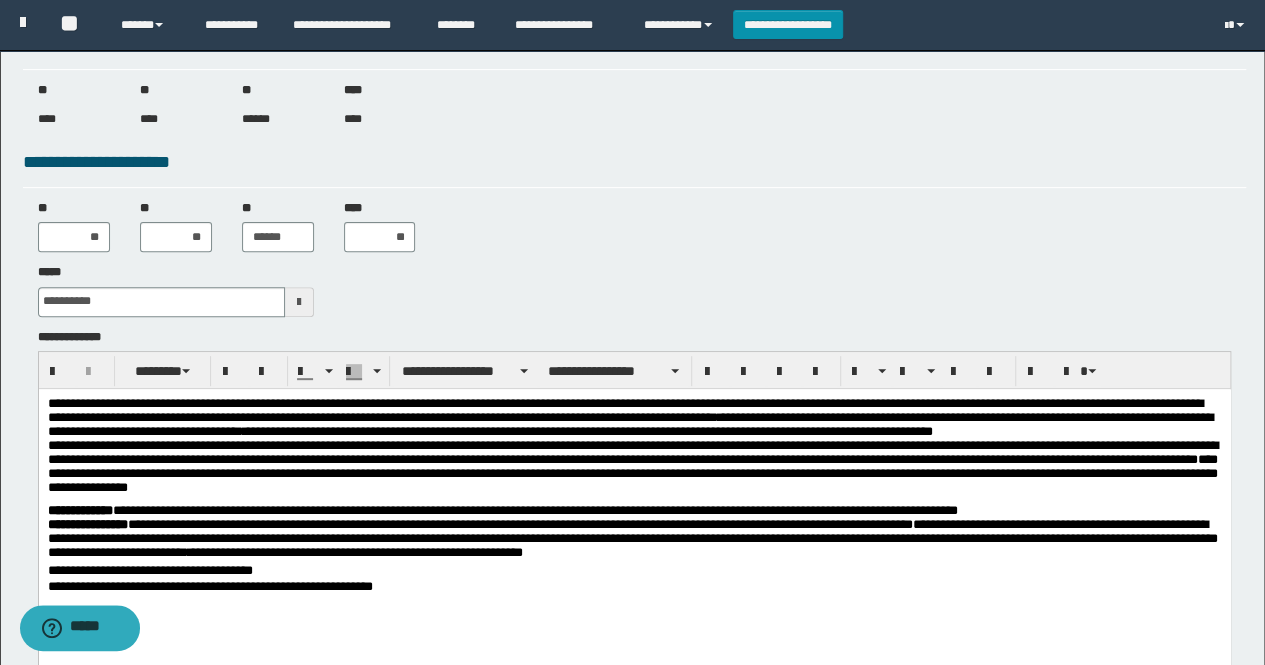 click on "**********" at bounding box center [634, 540] 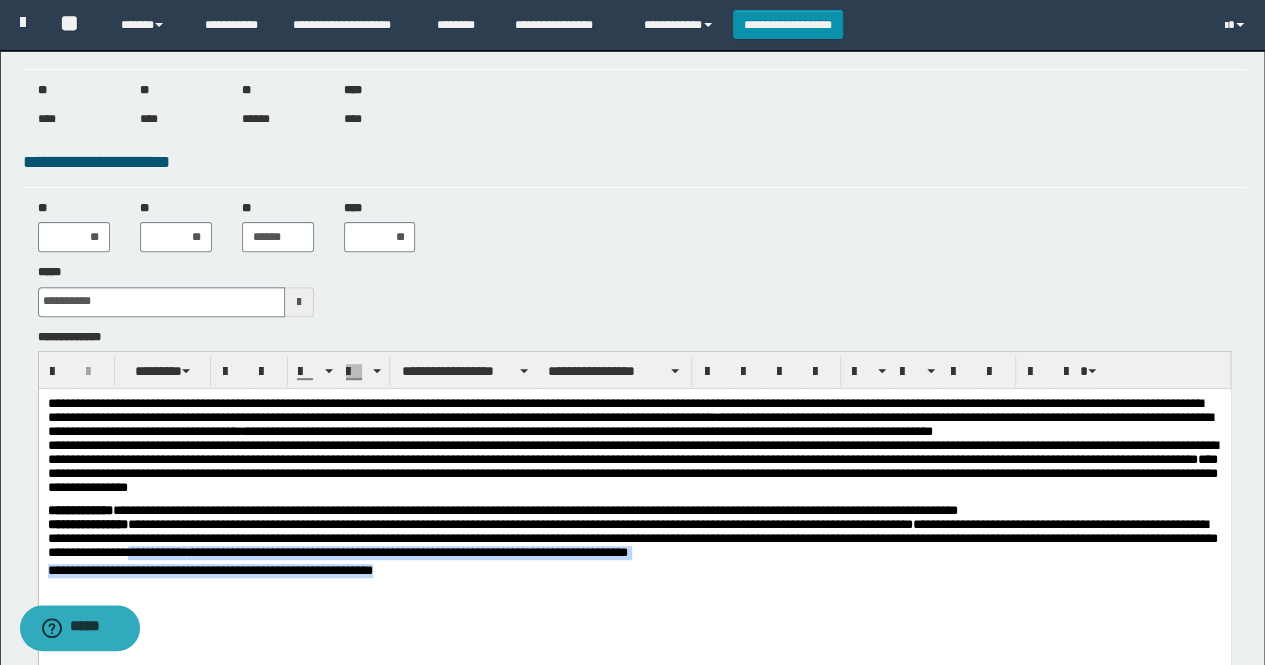 drag, startPoint x: 391, startPoint y: 574, endPoint x: 276, endPoint y: 559, distance: 115.97414 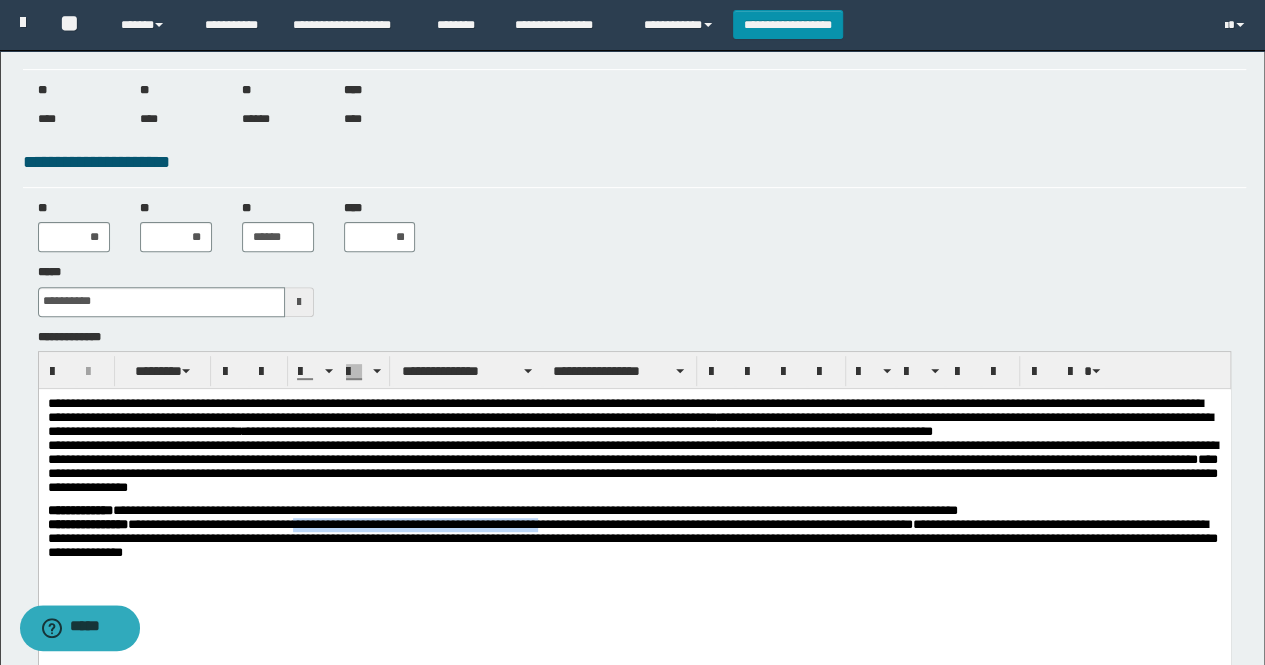 drag, startPoint x: 331, startPoint y: 528, endPoint x: 580, endPoint y: 525, distance: 249.01807 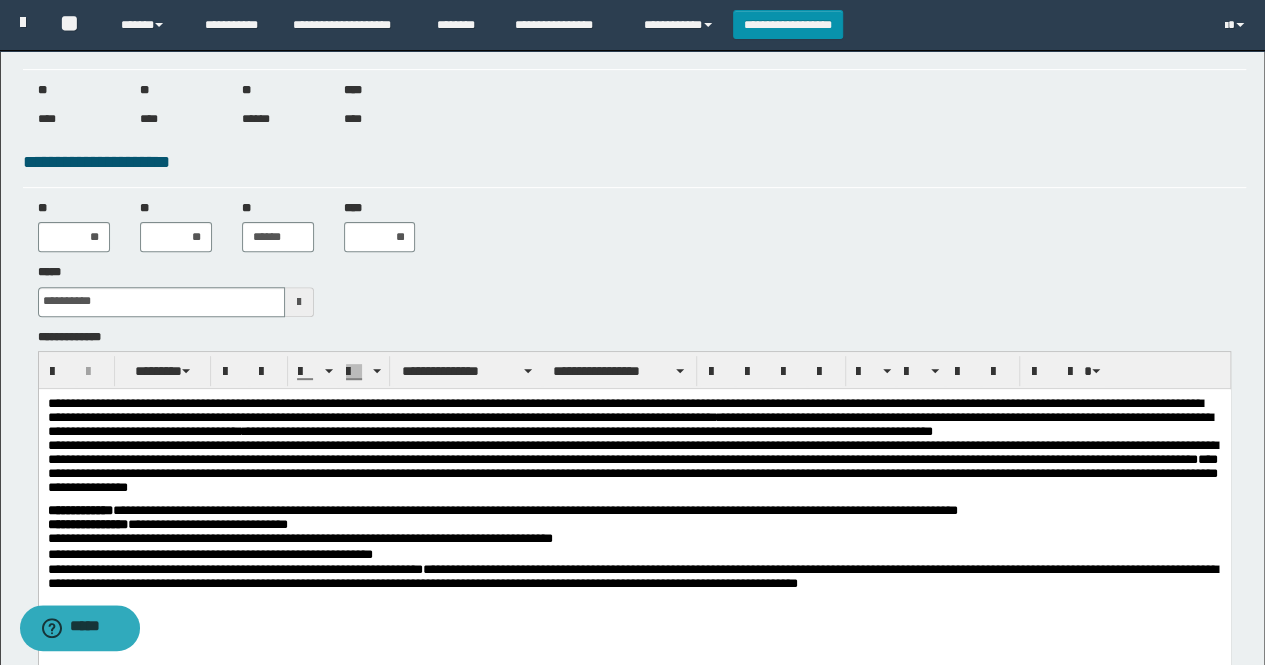 click on "**********" at bounding box center [634, 524] 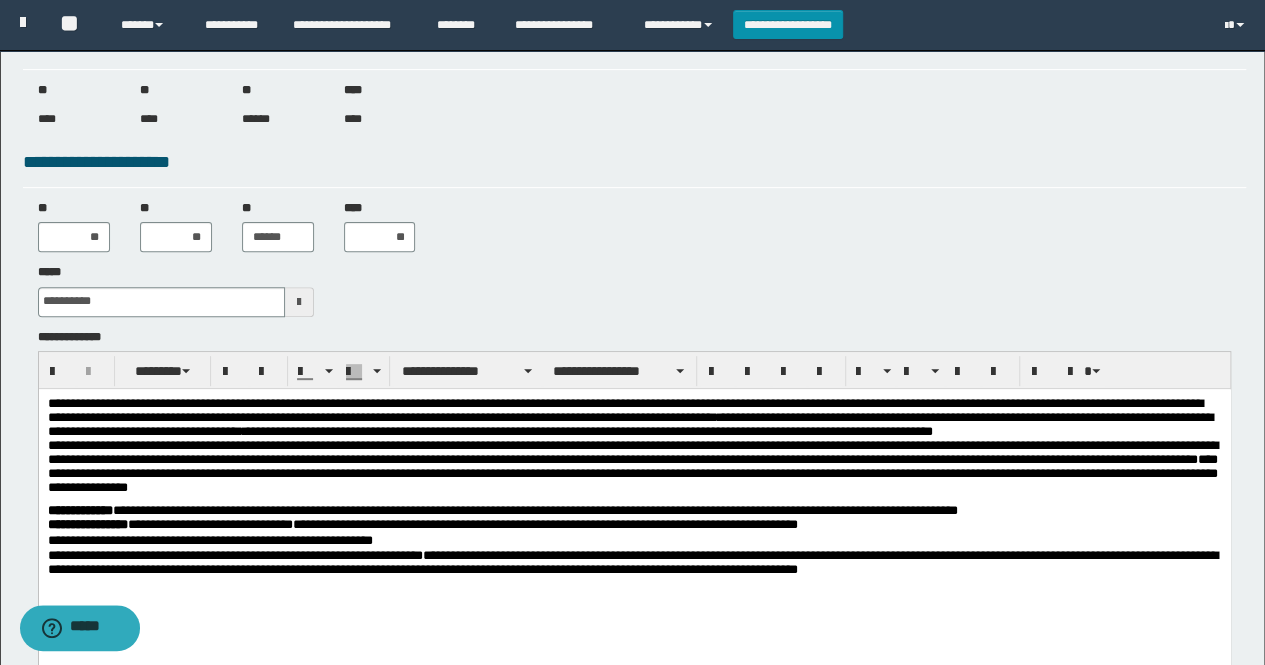 click on "**********" at bounding box center (634, 524) 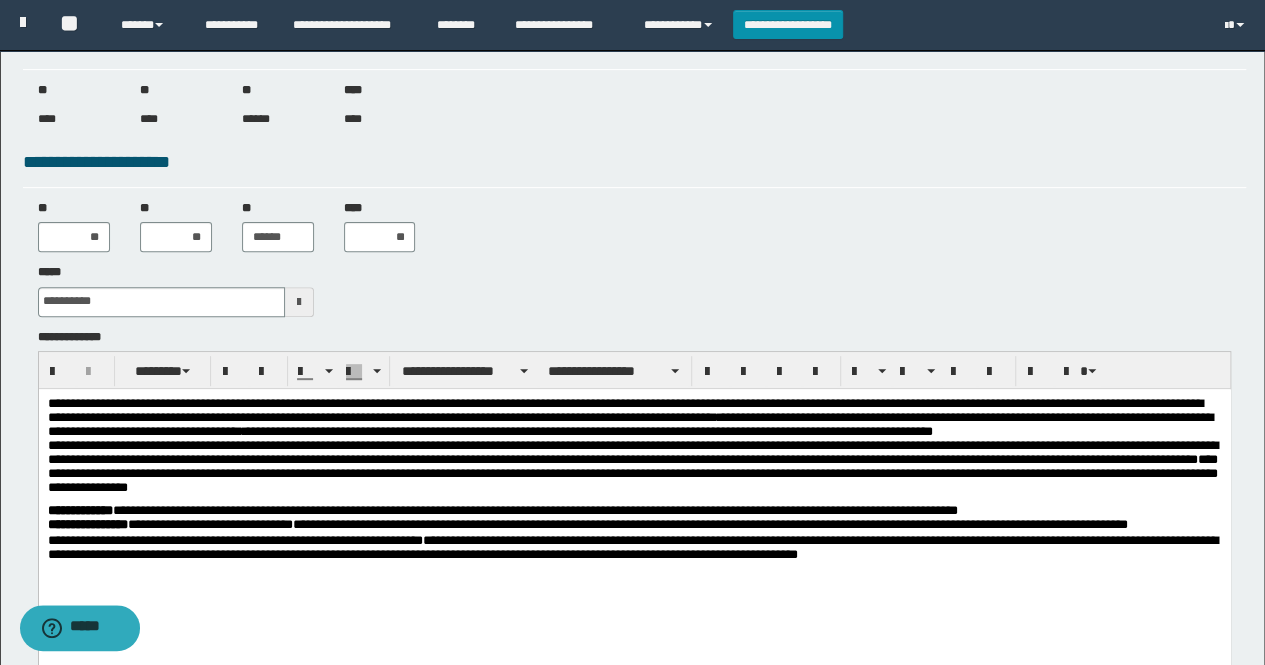 click on "**********" at bounding box center [634, 524] 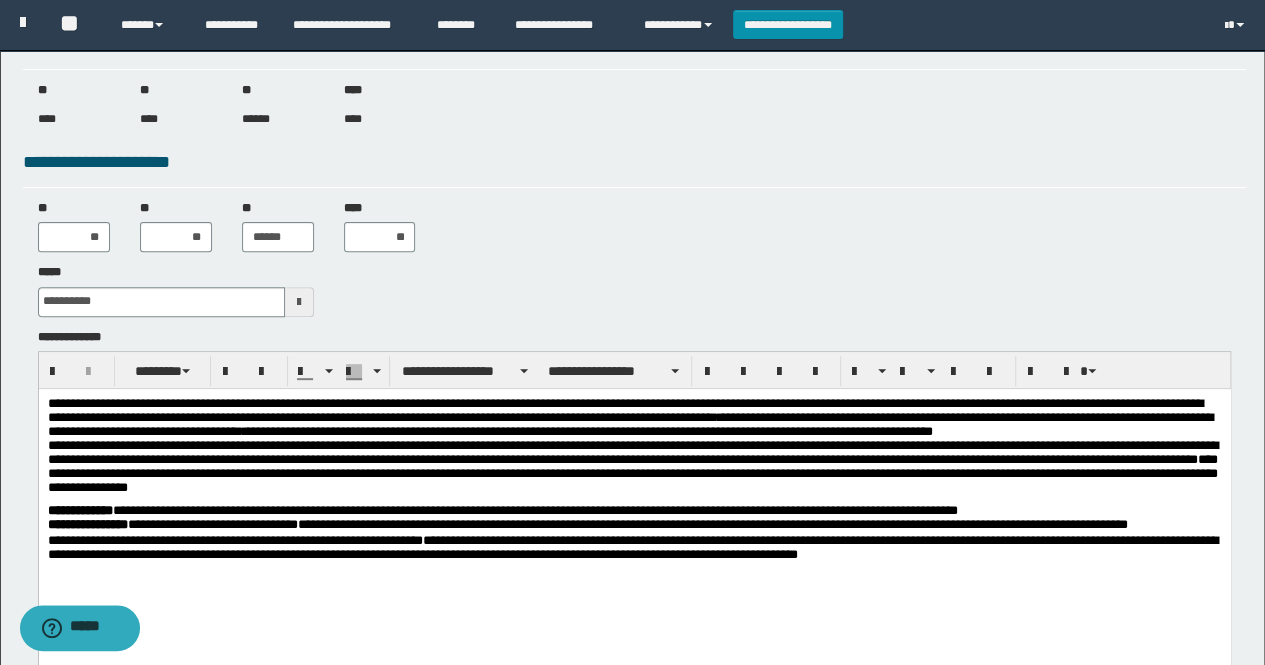 click on "**********" at bounding box center (634, 524) 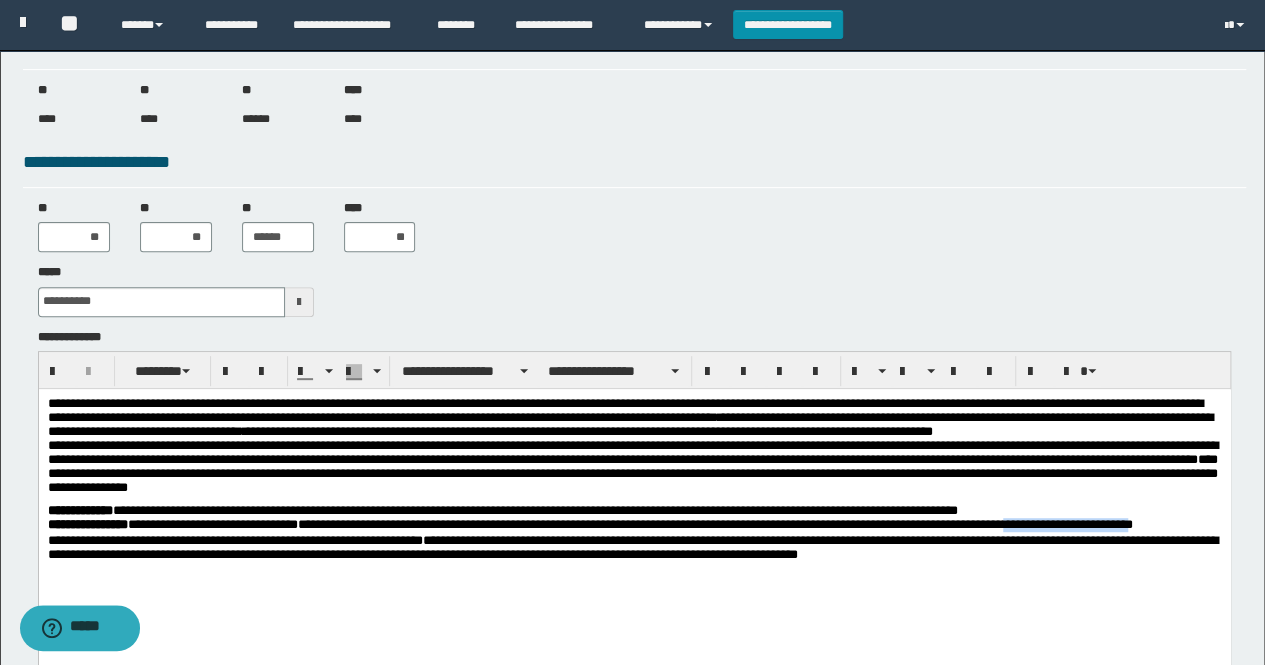 drag, startPoint x: 1186, startPoint y: 524, endPoint x: 1054, endPoint y: 525, distance: 132.00378 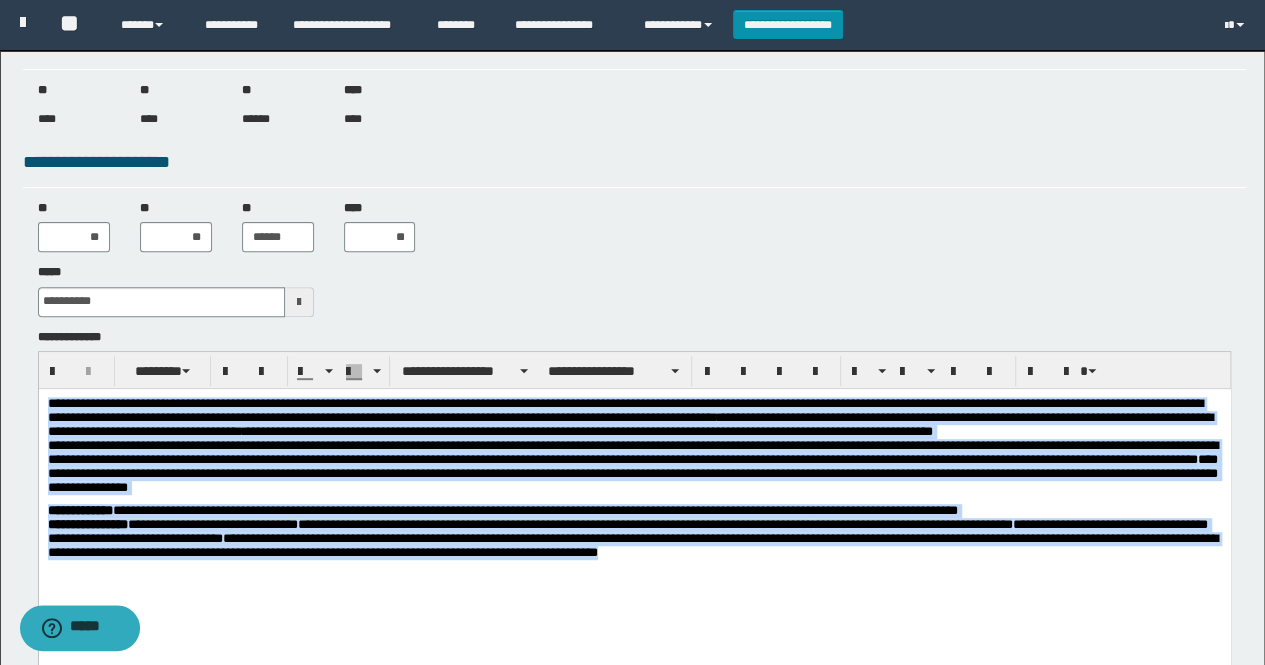drag, startPoint x: 310, startPoint y: 505, endPoint x: 72, endPoint y: 797, distance: 376.7068 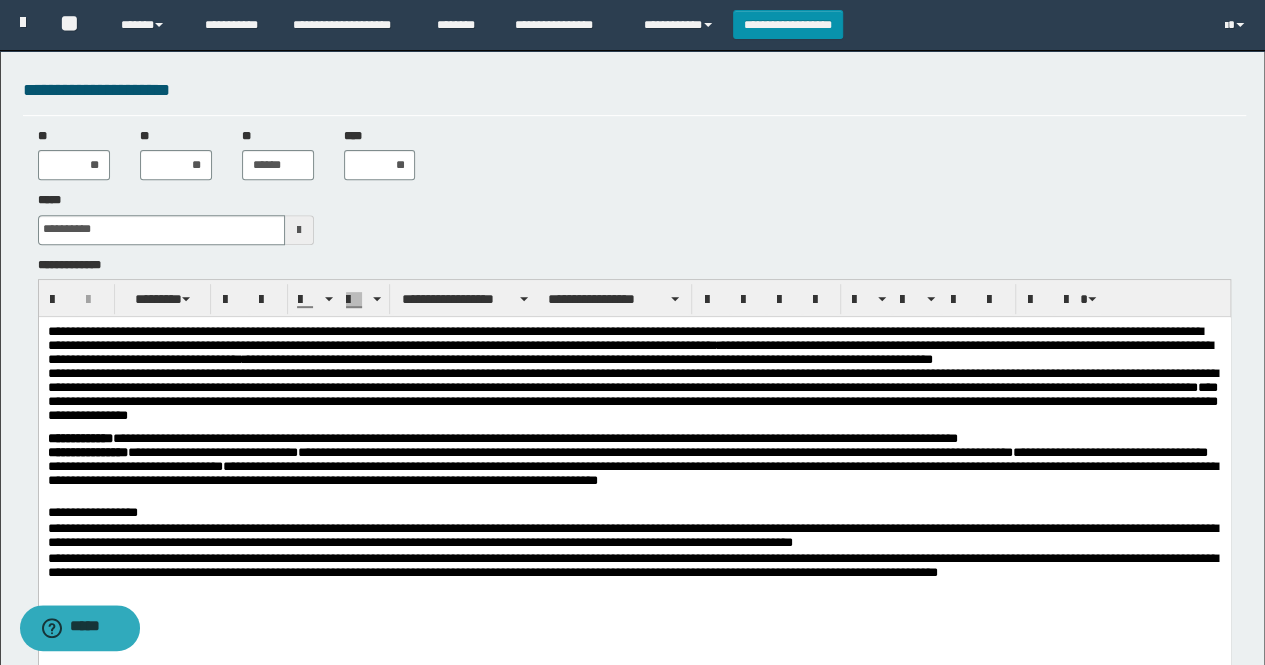 scroll, scrollTop: 344, scrollLeft: 0, axis: vertical 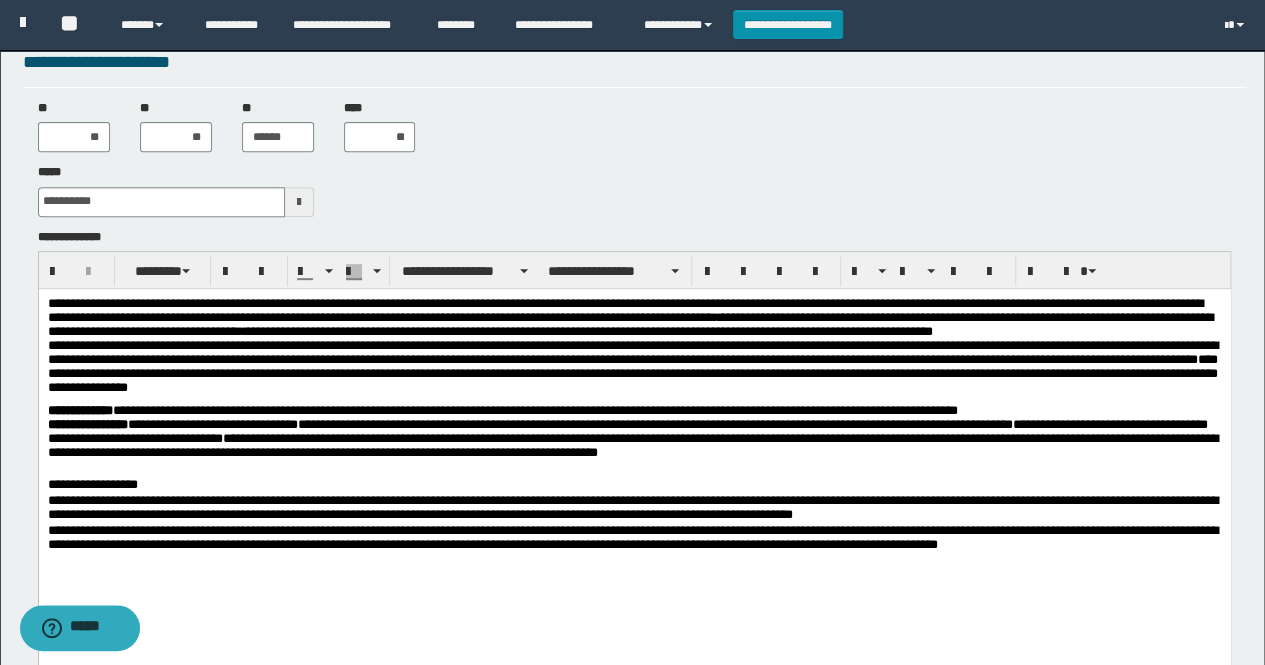 click on "**********" at bounding box center [634, 484] 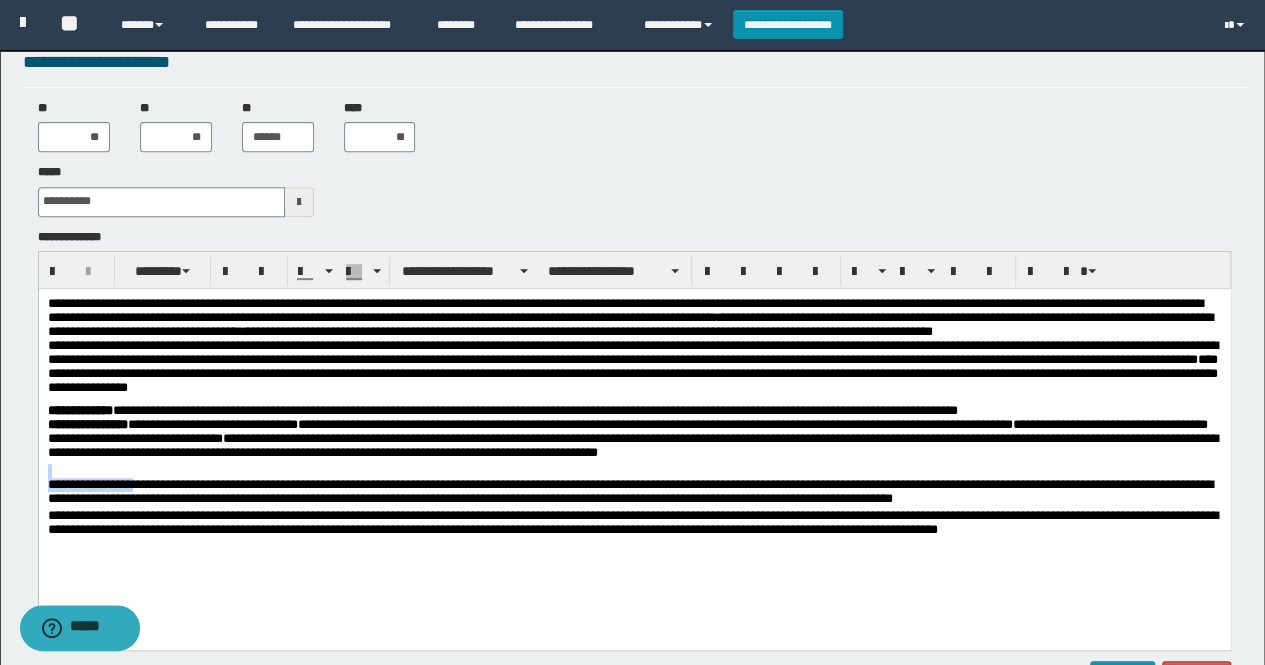 drag, startPoint x: 136, startPoint y: 485, endPoint x: 49, endPoint y: 477, distance: 87.36704 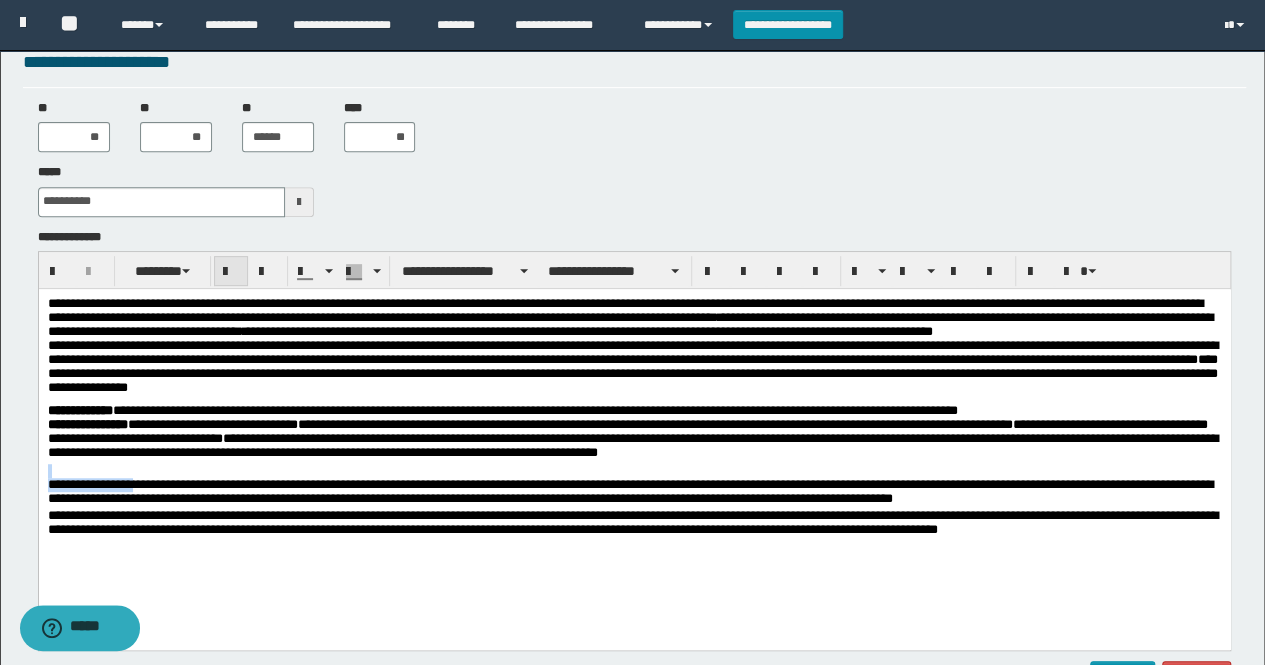 click at bounding box center [231, 272] 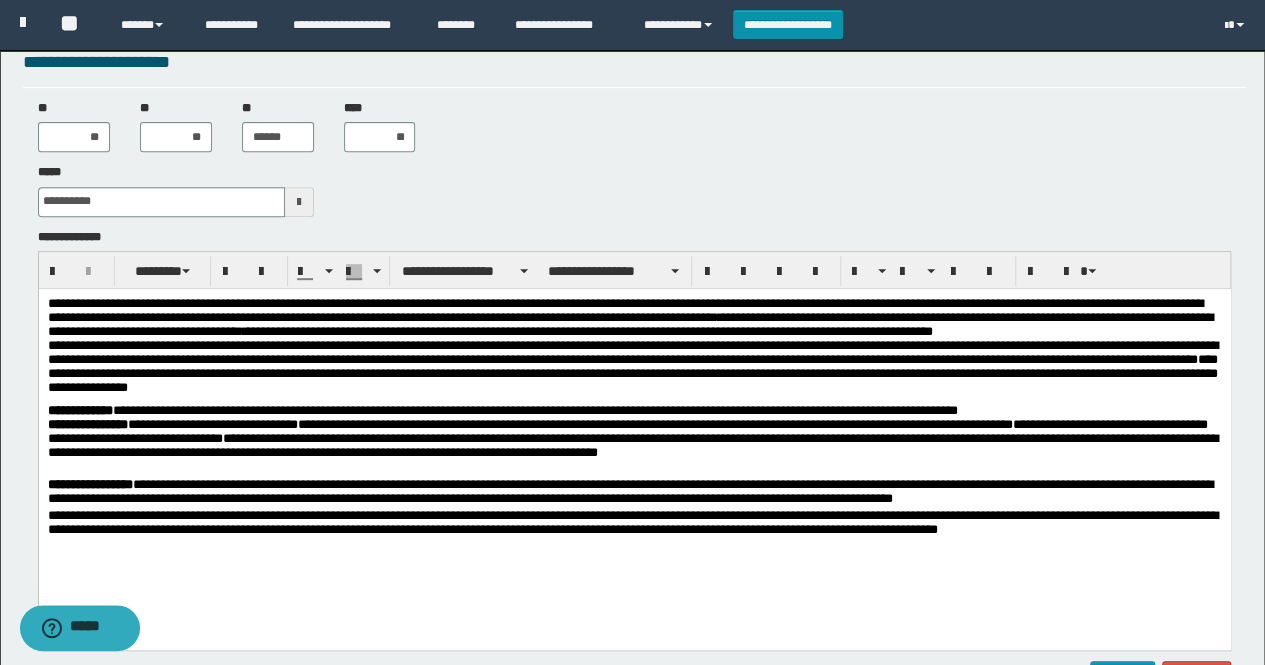 drag, startPoint x: 277, startPoint y: 596, endPoint x: 268, endPoint y: 577, distance: 21.023796 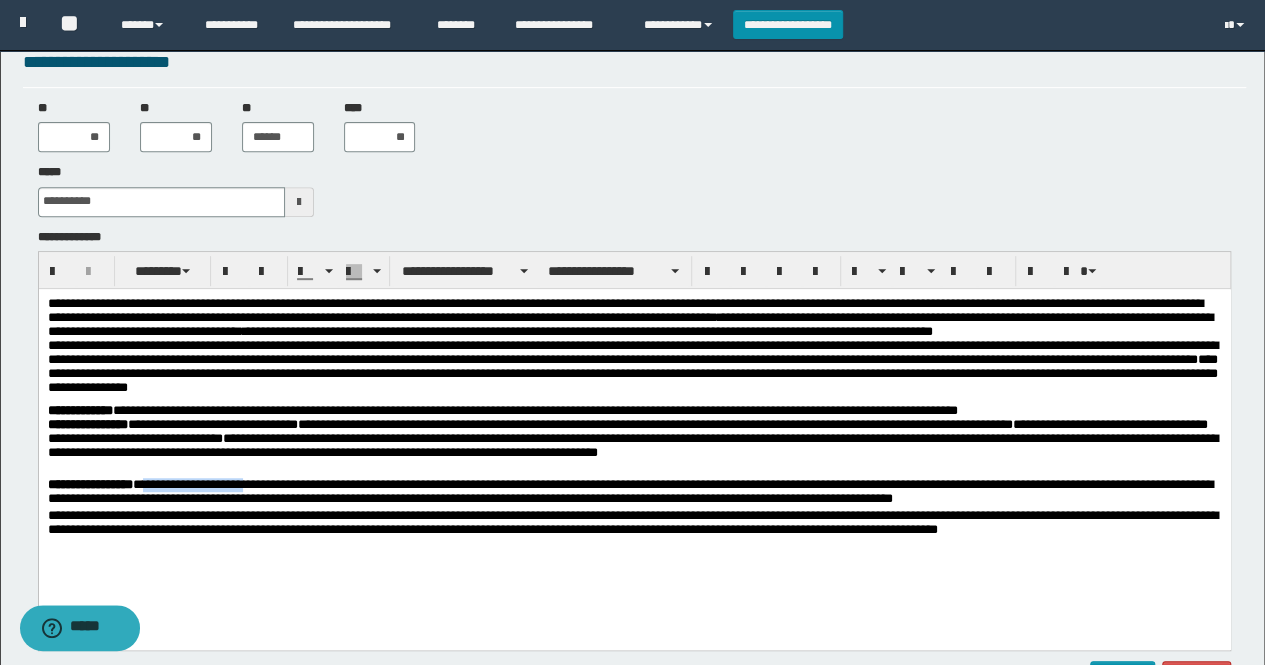 drag, startPoint x: 258, startPoint y: 487, endPoint x: 146, endPoint y: 489, distance: 112.01785 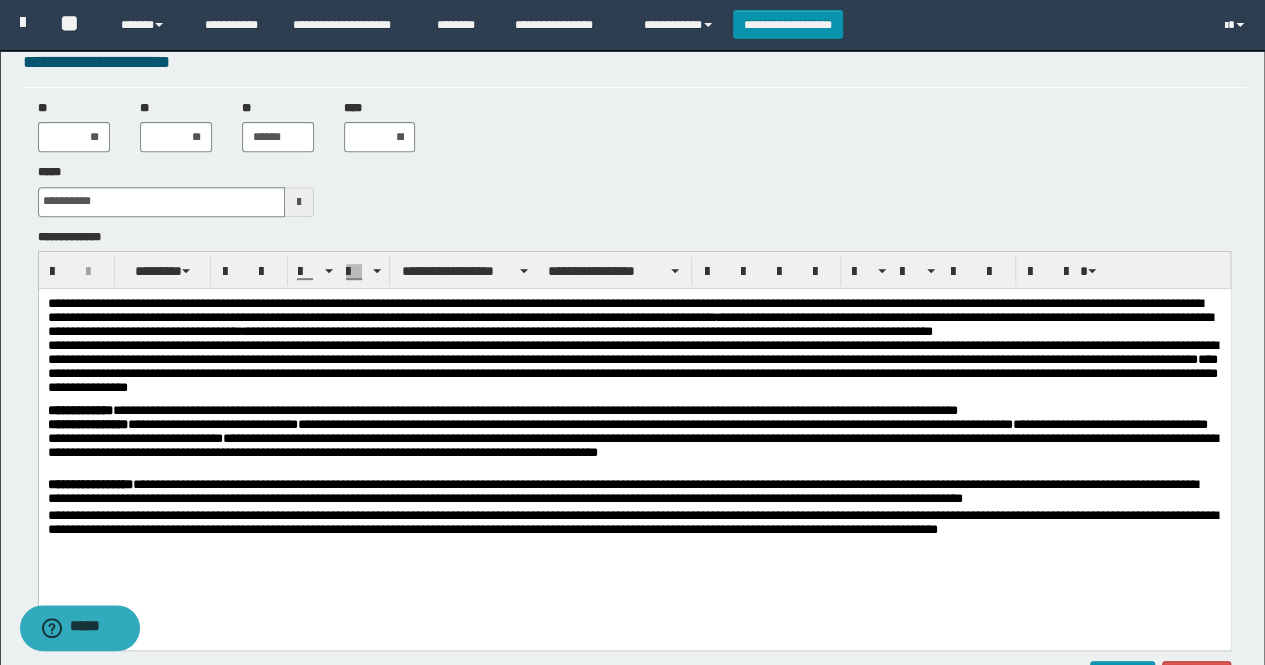 click on "**********" at bounding box center [634, 492] 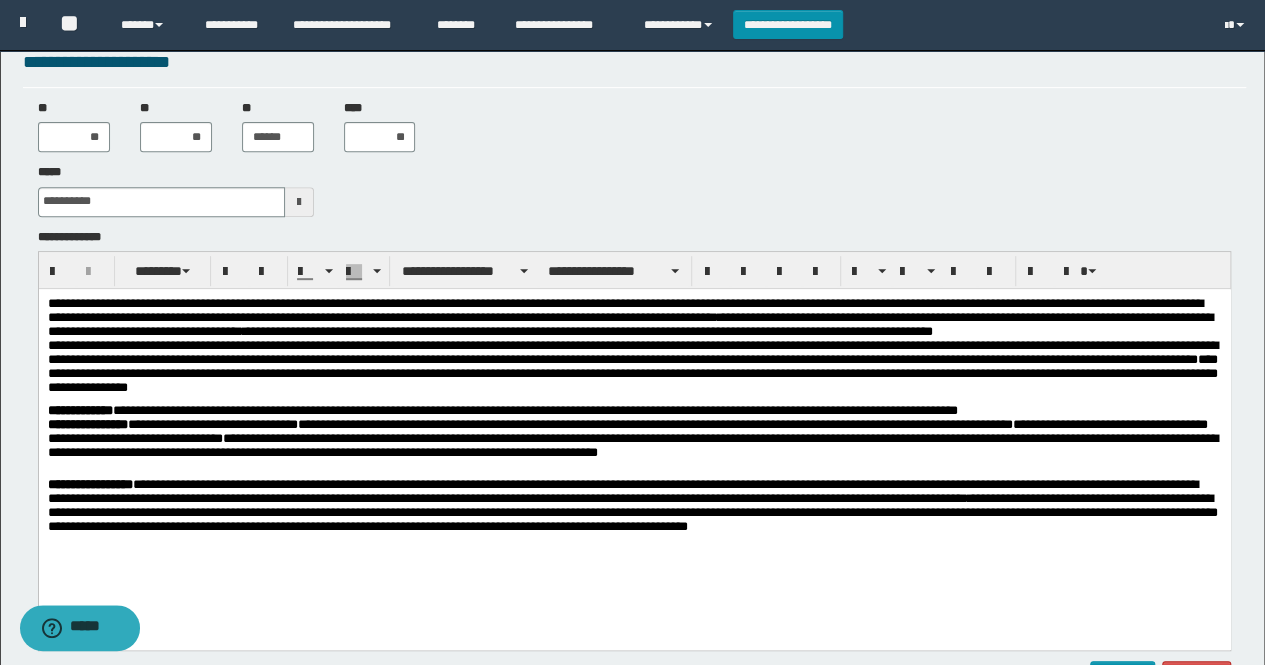 click on "**********" at bounding box center [634, 507] 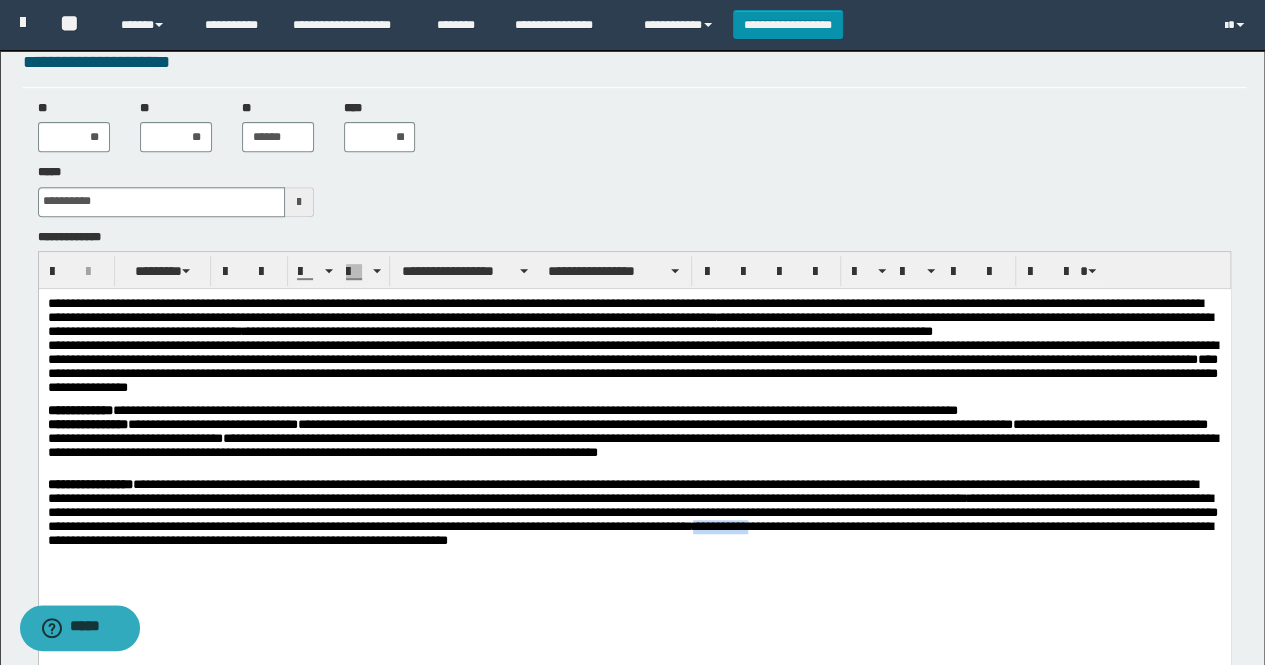drag, startPoint x: 1018, startPoint y: 534, endPoint x: 958, endPoint y: 531, distance: 60.074955 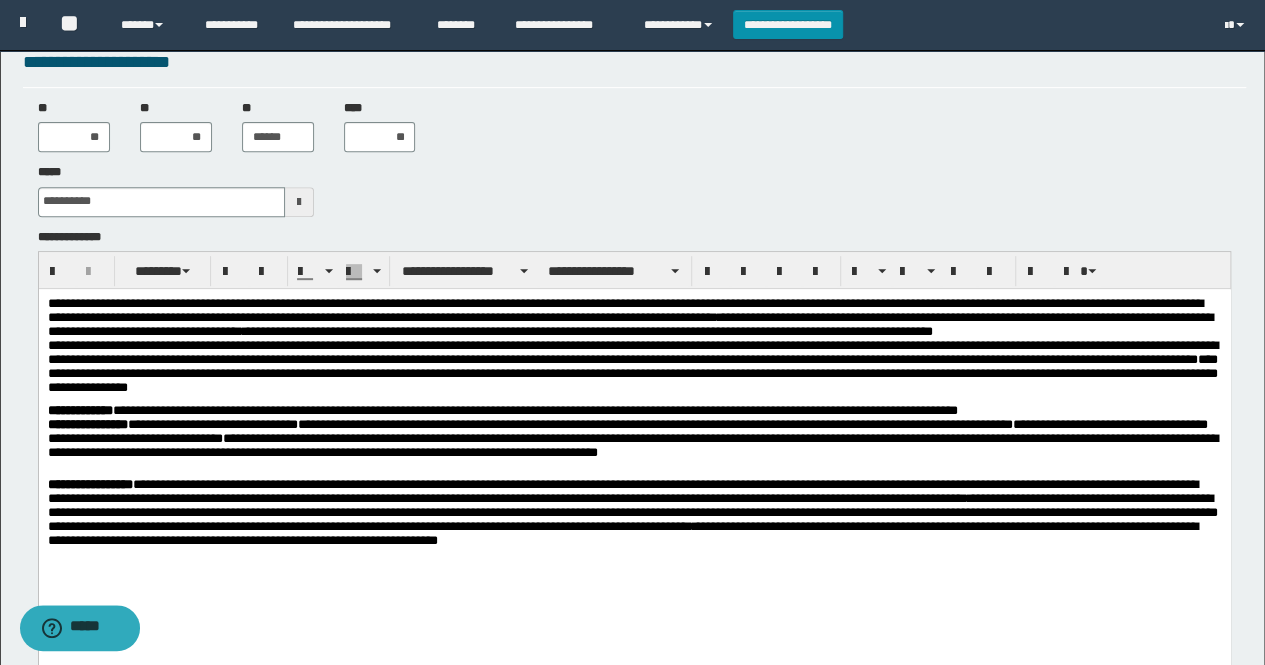 click on "**********" at bounding box center (634, 515) 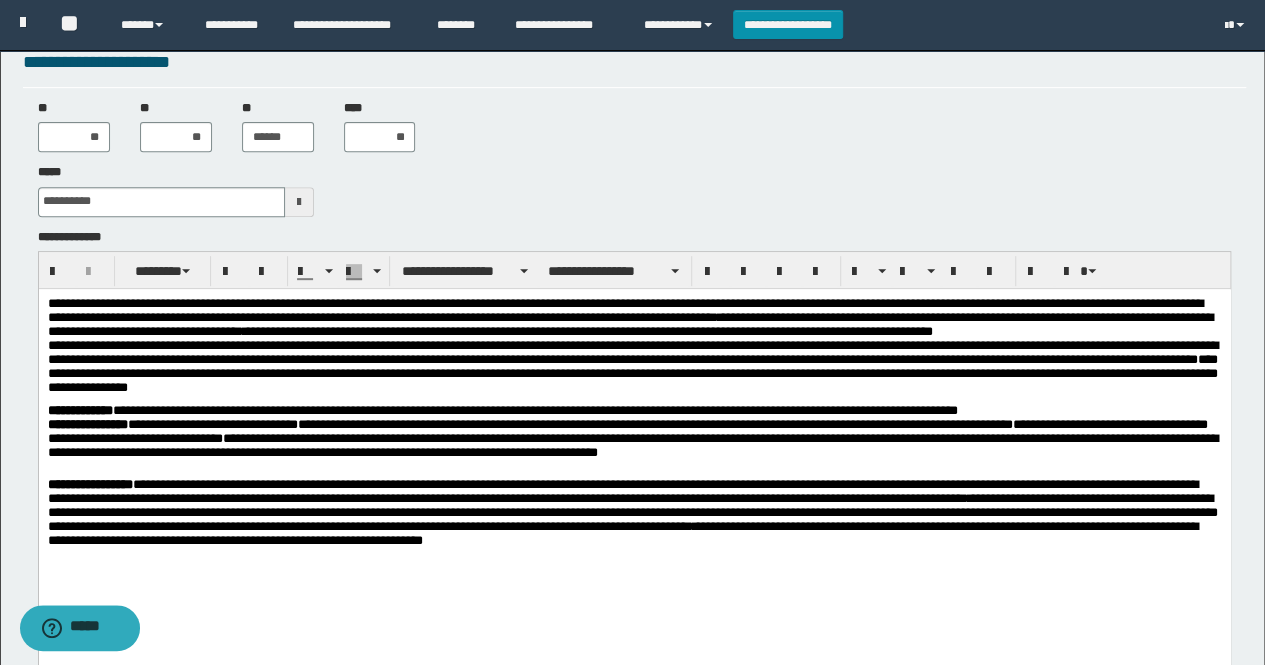 click on "**********" at bounding box center [634, 515] 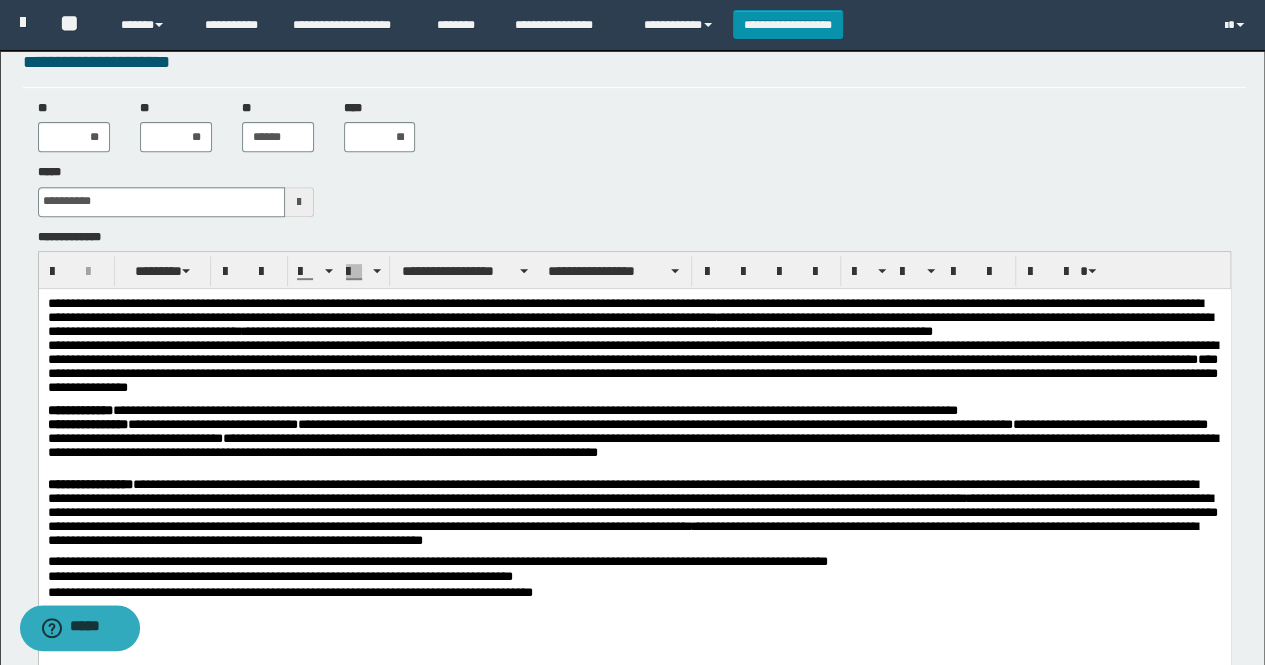click on "**********" at bounding box center [634, 576] 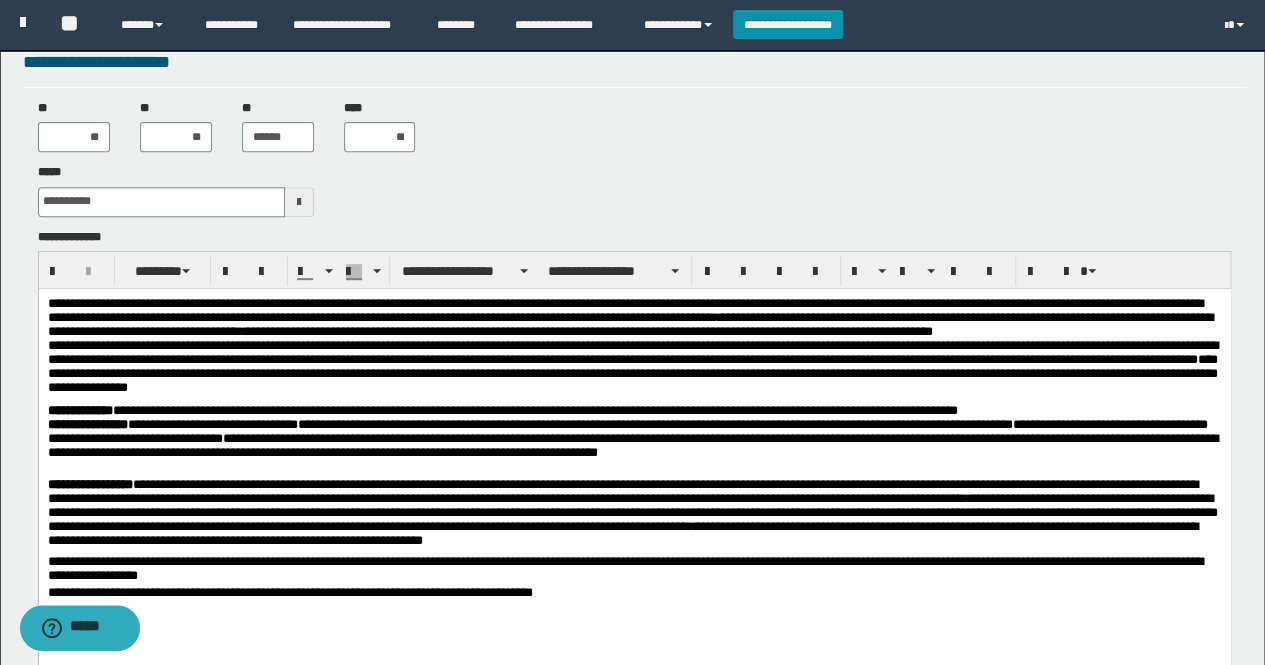click on "**********" at bounding box center [634, 569] 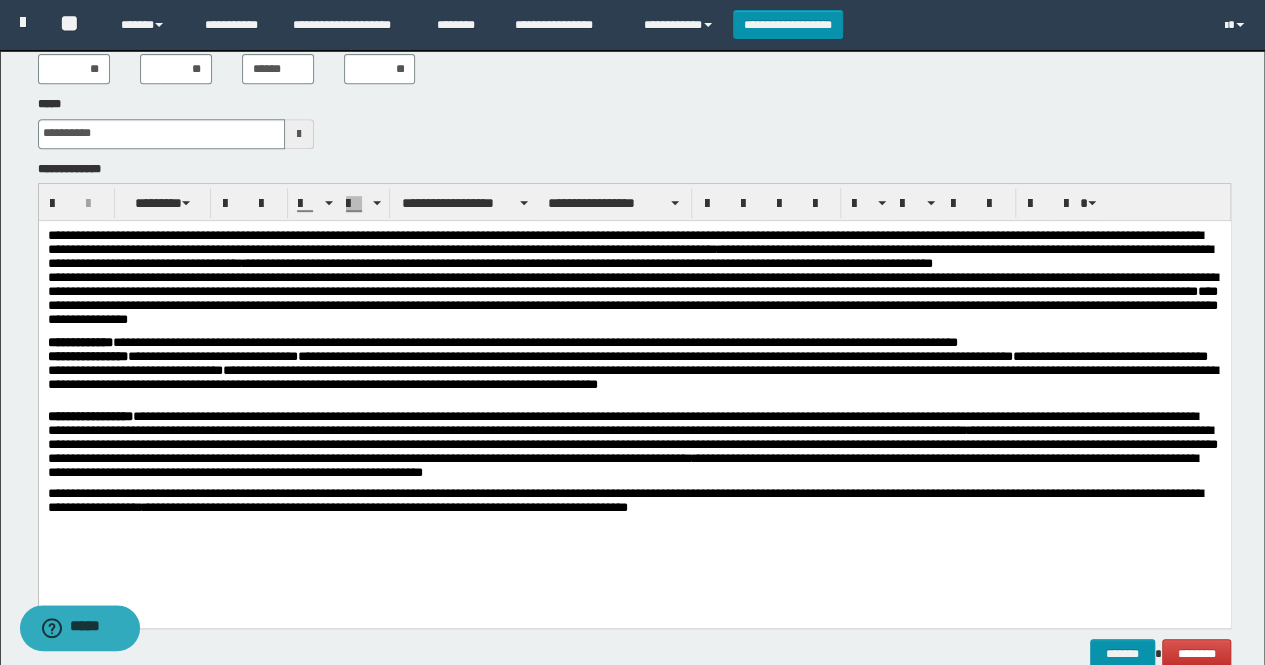 scroll, scrollTop: 444, scrollLeft: 0, axis: vertical 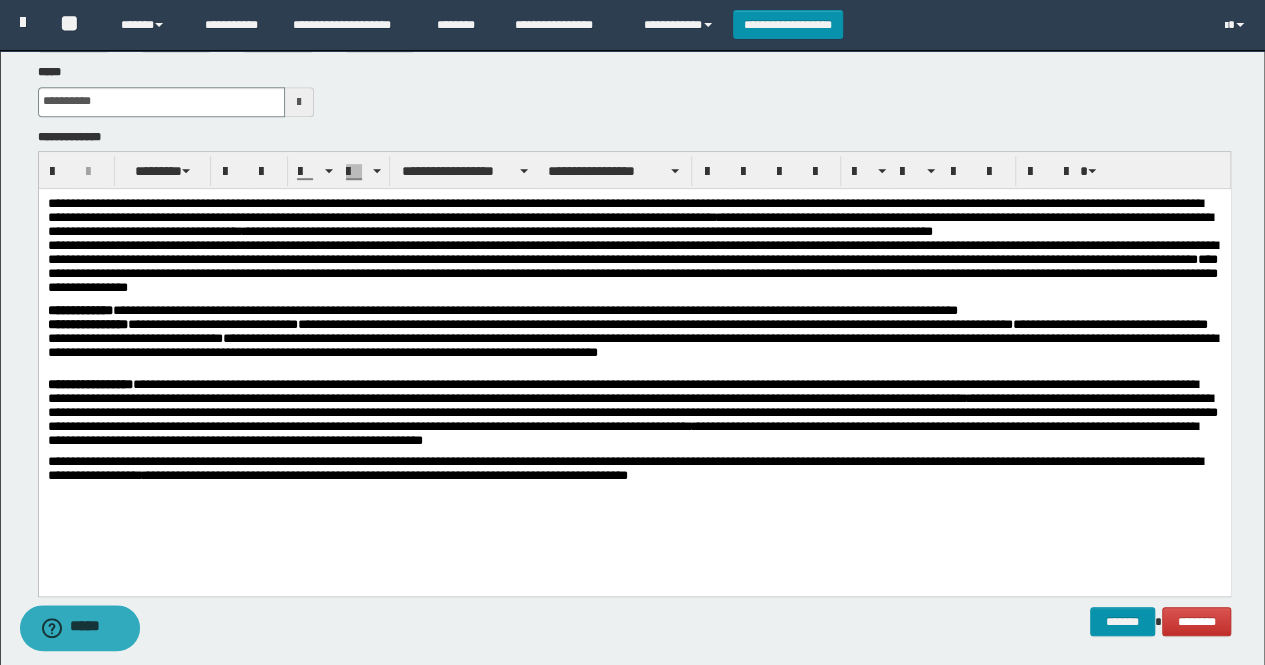 click on "**********" at bounding box center [634, 415] 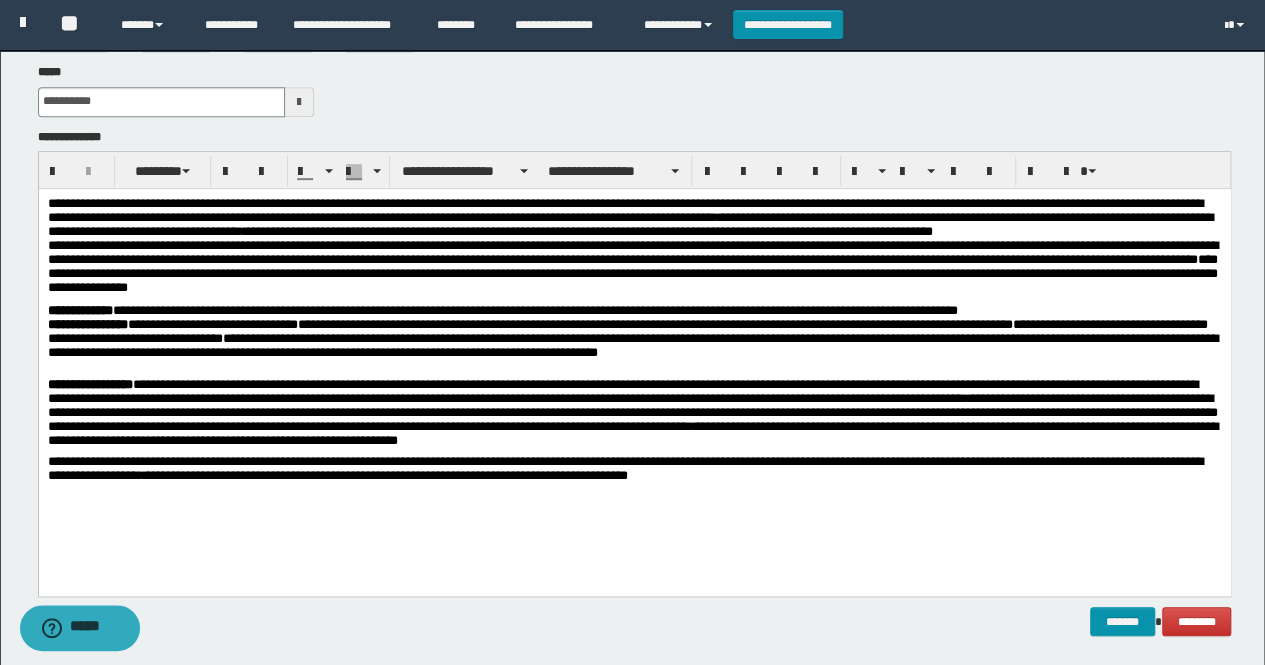 click on "**********" at bounding box center (634, 469) 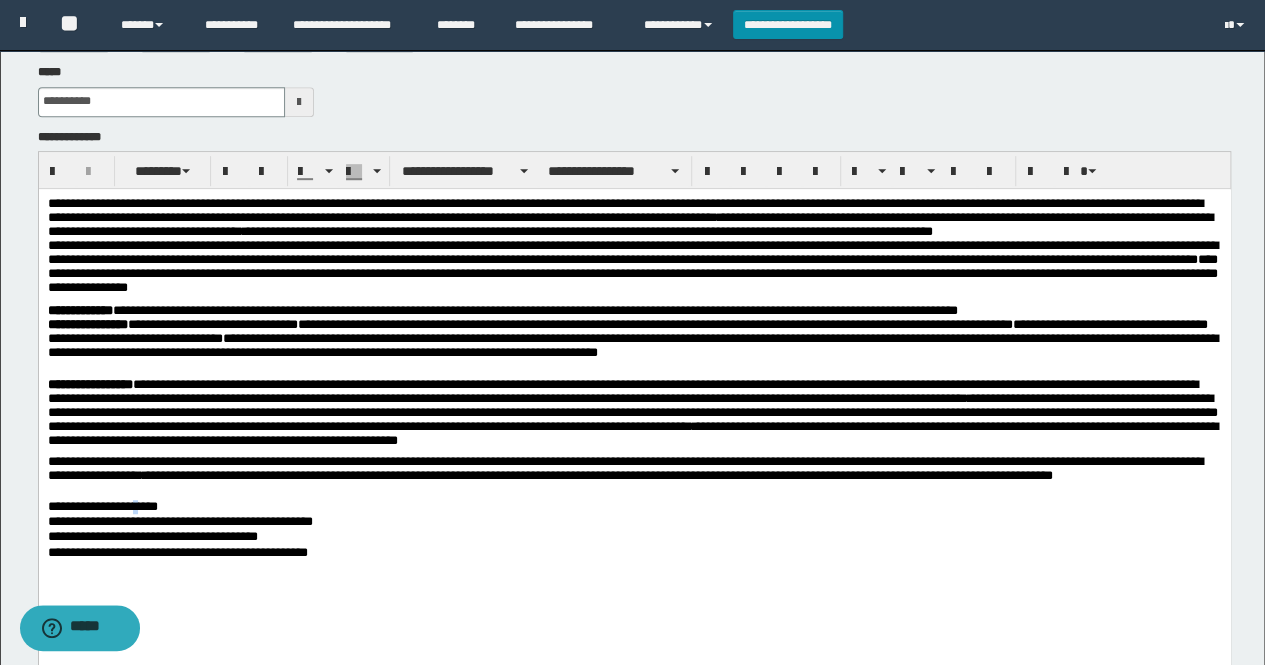 click on "**********" at bounding box center (634, 506) 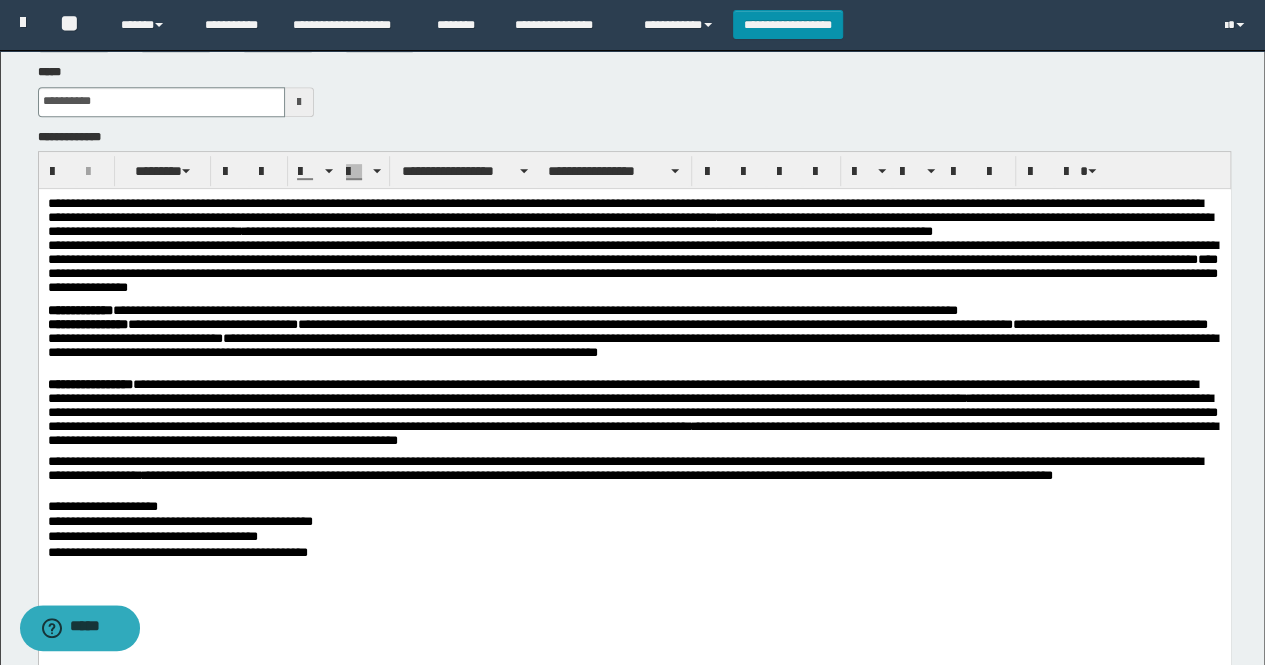 click on "**********" at bounding box center (634, 506) 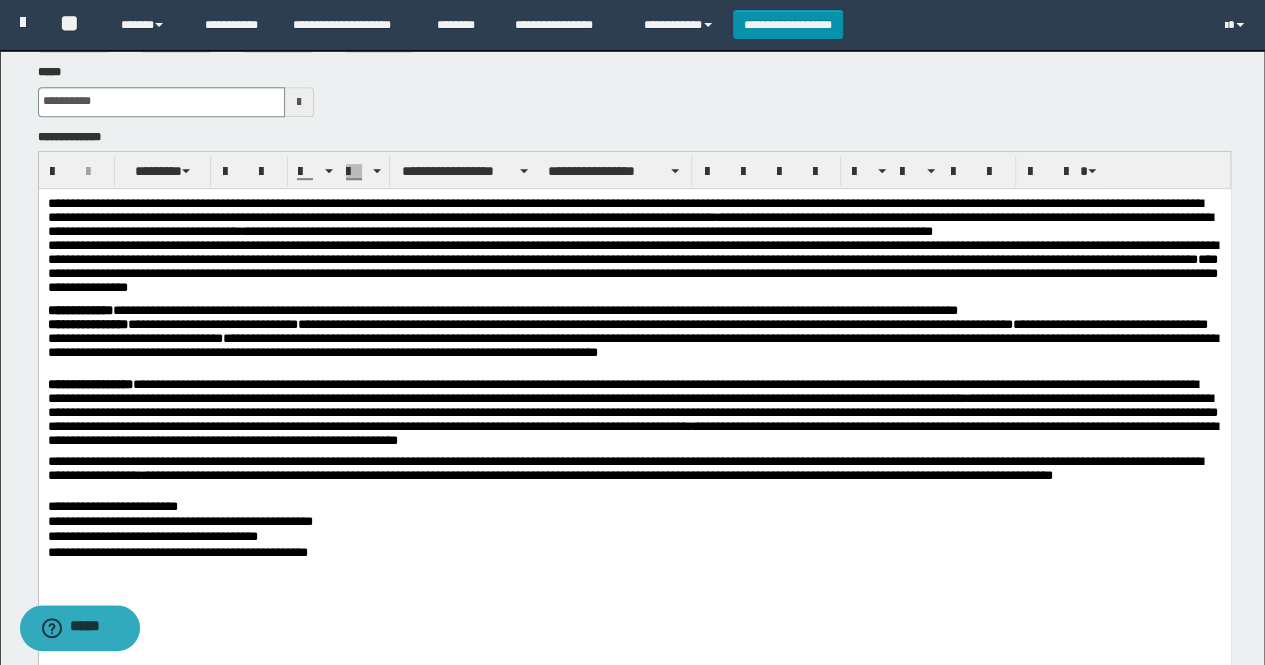 click on "**********" at bounding box center [634, 506] 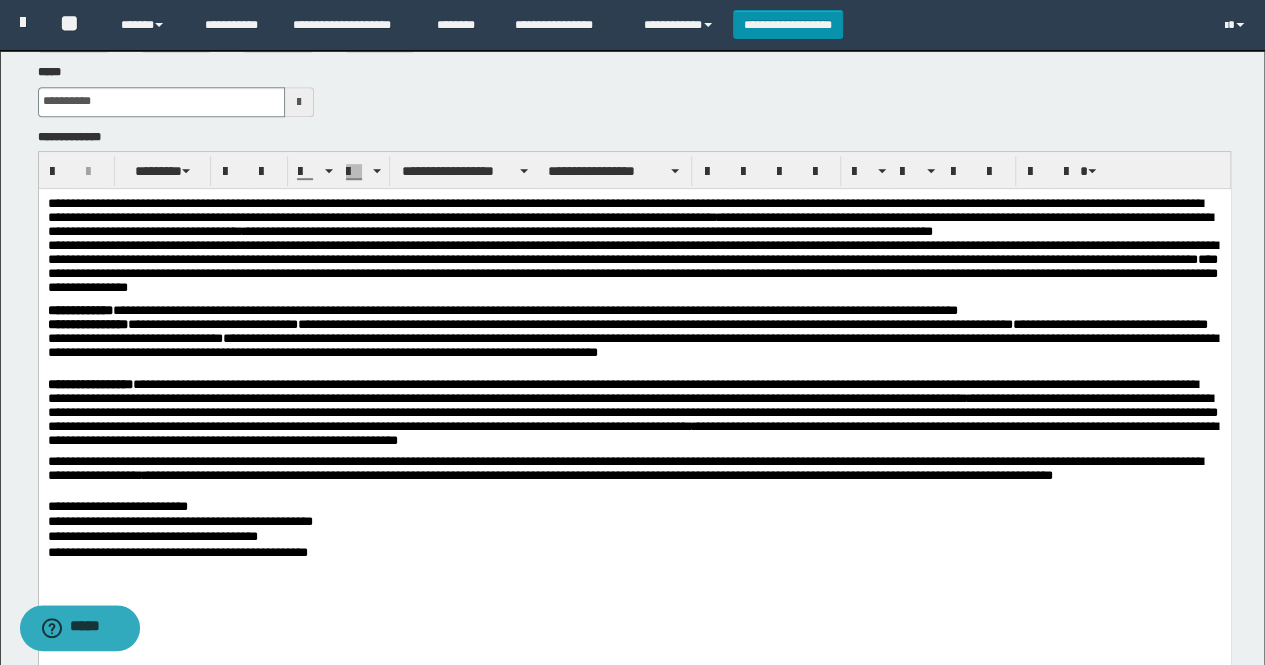 click on "**********" at bounding box center [634, 521] 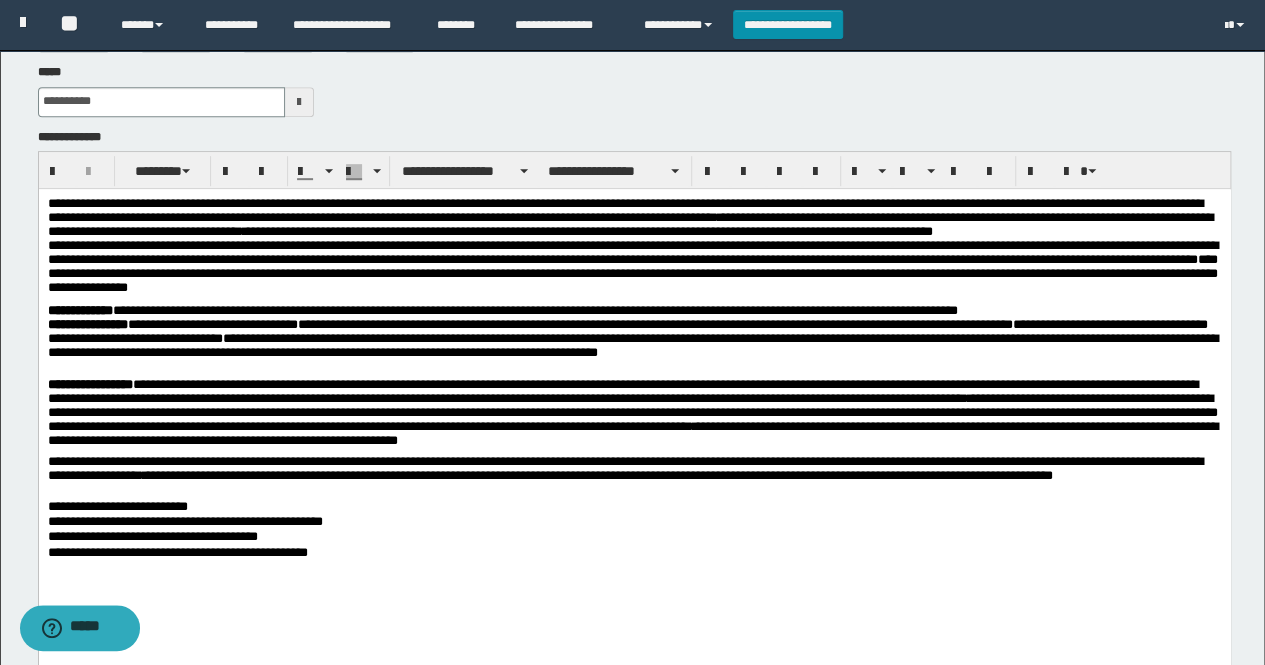 click on "**********" at bounding box center (634, 403) 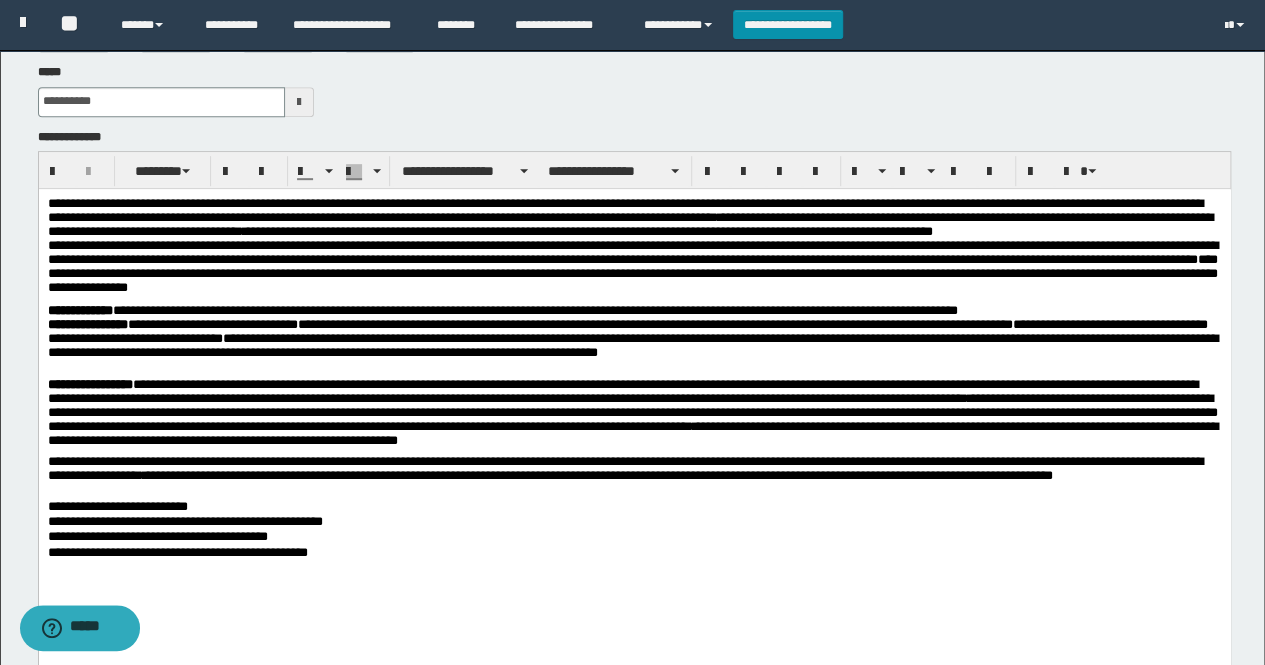 click on "**********" at bounding box center [634, 403] 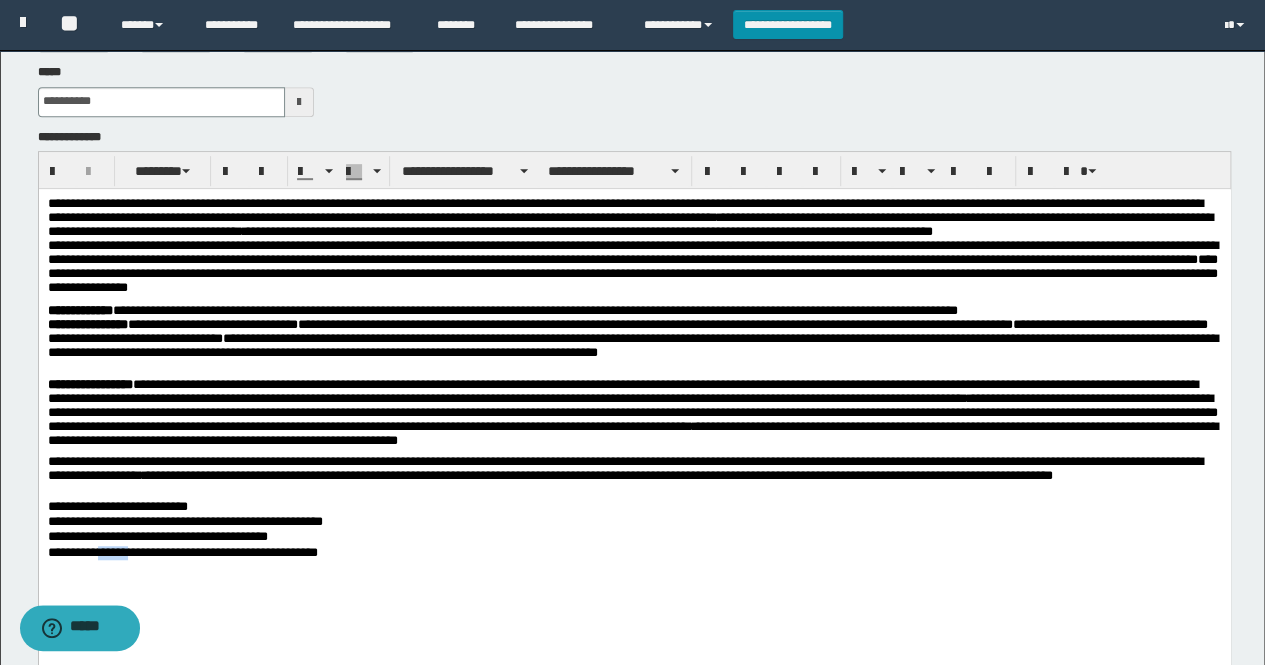 drag, startPoint x: 124, startPoint y: 554, endPoint x: 98, endPoint y: 553, distance: 26.019224 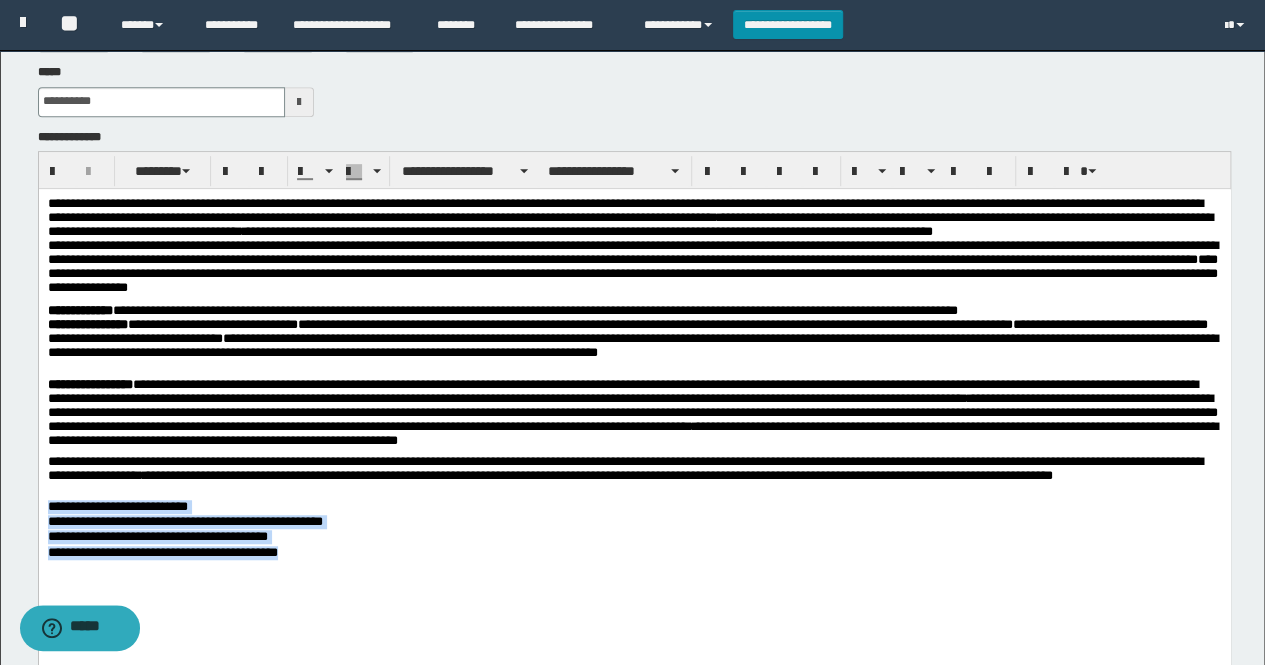 drag, startPoint x: 288, startPoint y: 557, endPoint x: 39, endPoint y: 505, distance: 254.37178 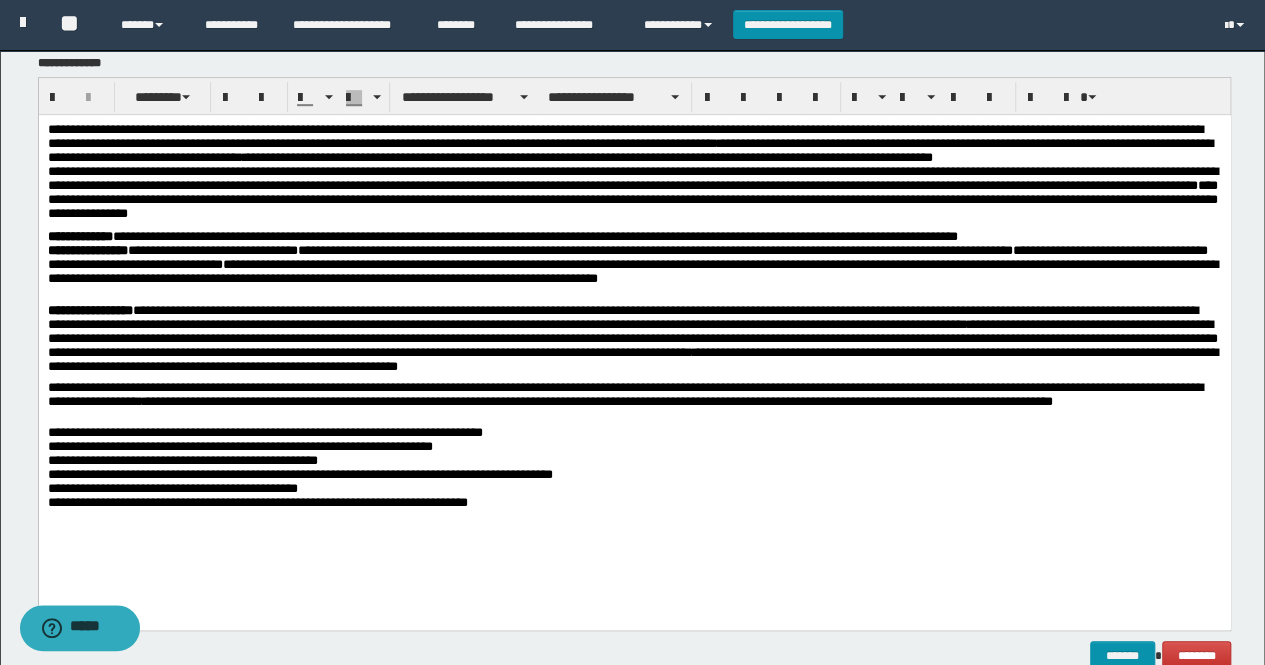 scroll, scrollTop: 544, scrollLeft: 0, axis: vertical 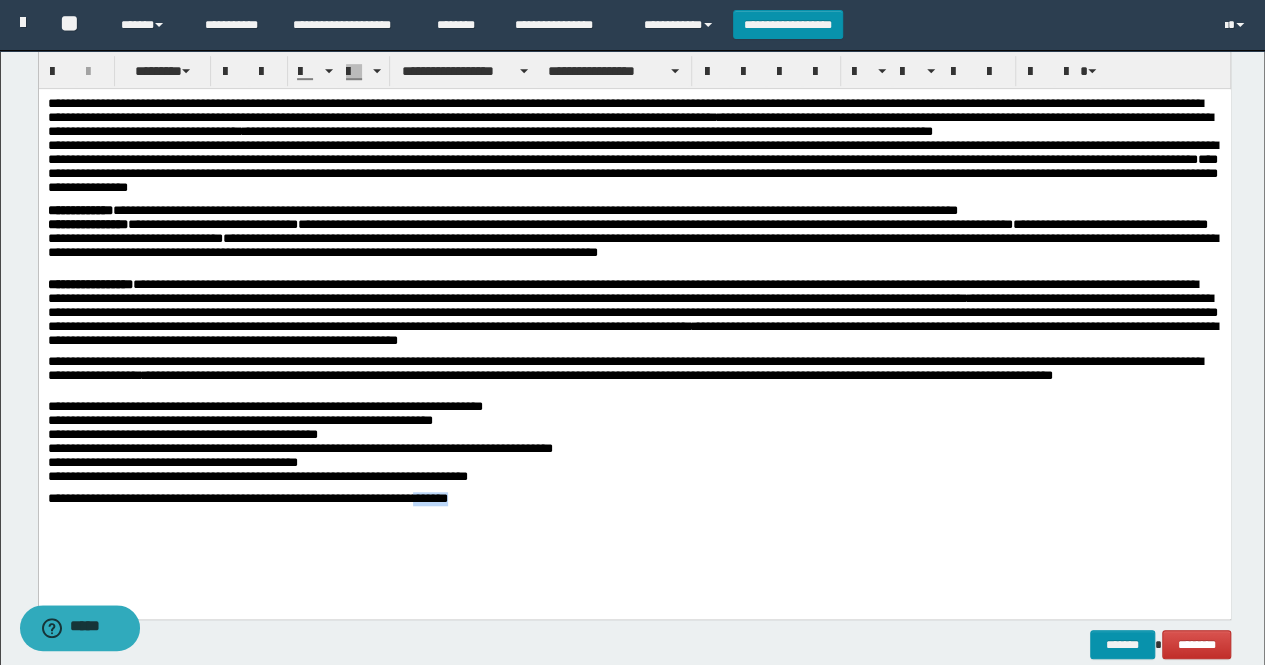 drag, startPoint x: 499, startPoint y: 504, endPoint x: 480, endPoint y: 539, distance: 39.824615 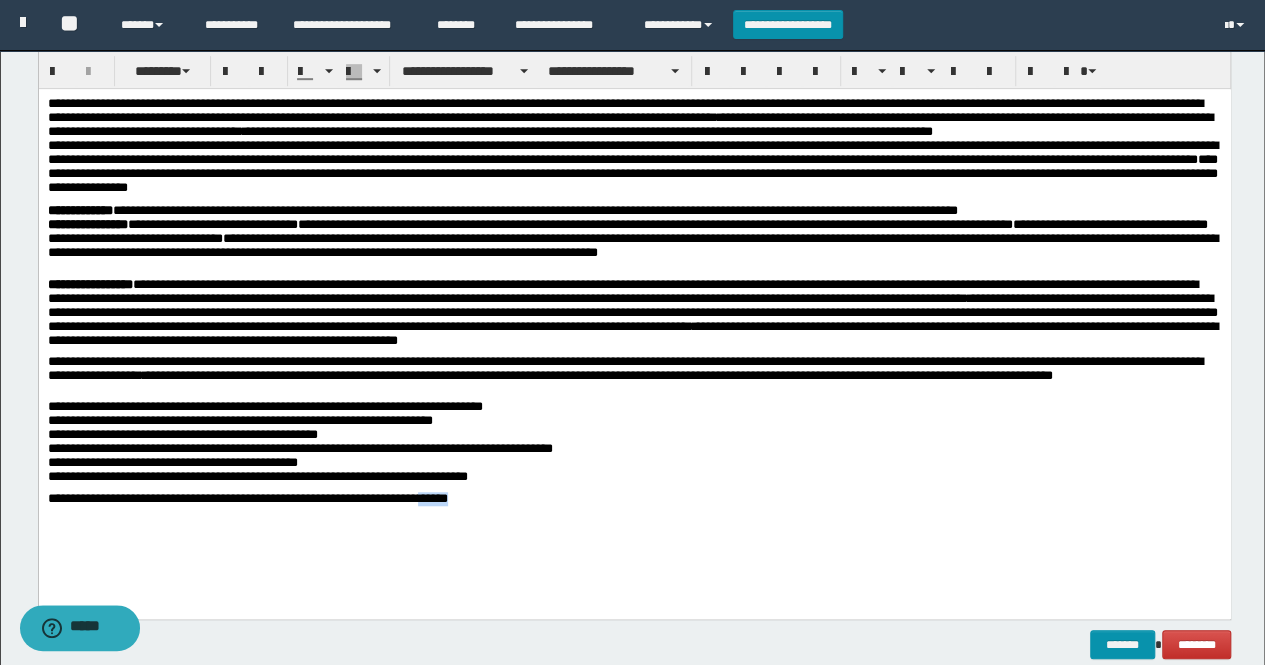 drag, startPoint x: 508, startPoint y: 505, endPoint x: 478, endPoint y: 506, distance: 30.016663 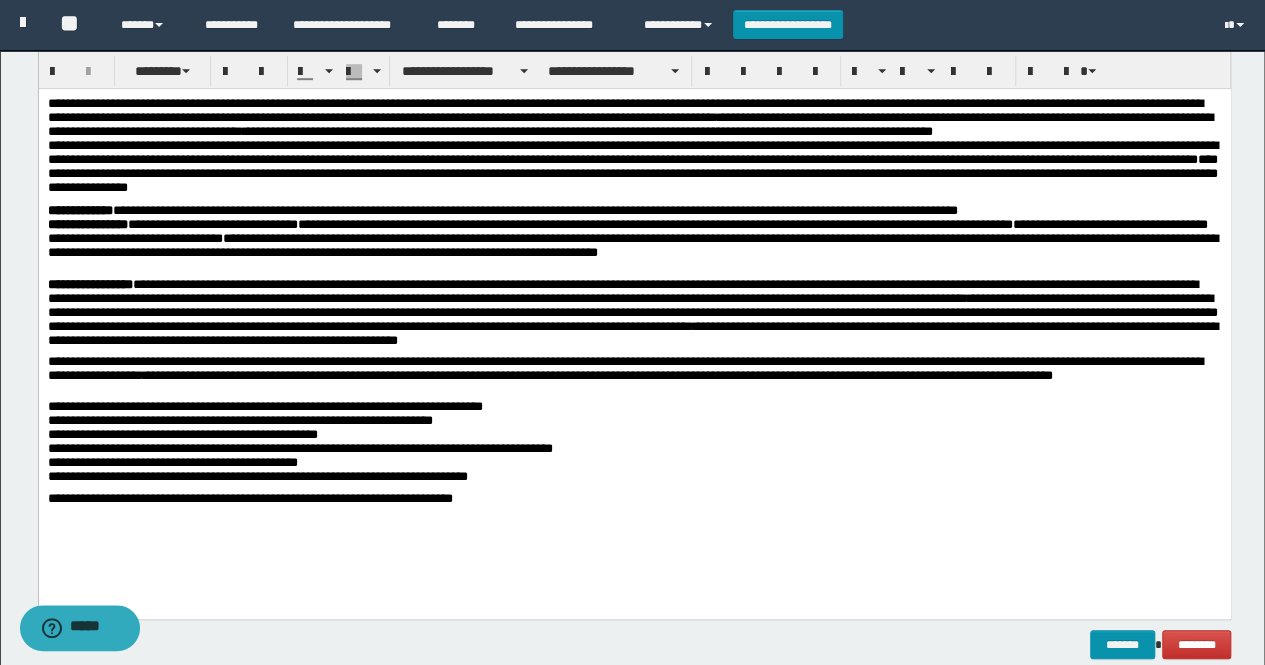click on "**********" at bounding box center (634, 445) 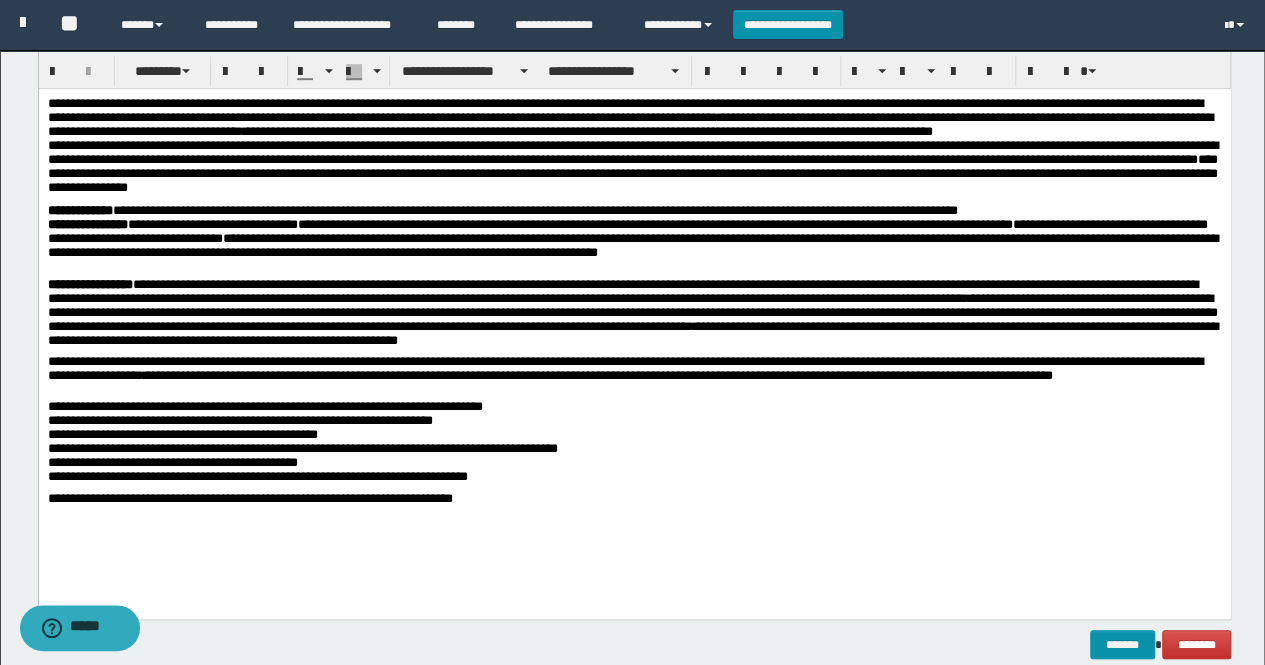 click on "**********" at bounding box center (634, 498) 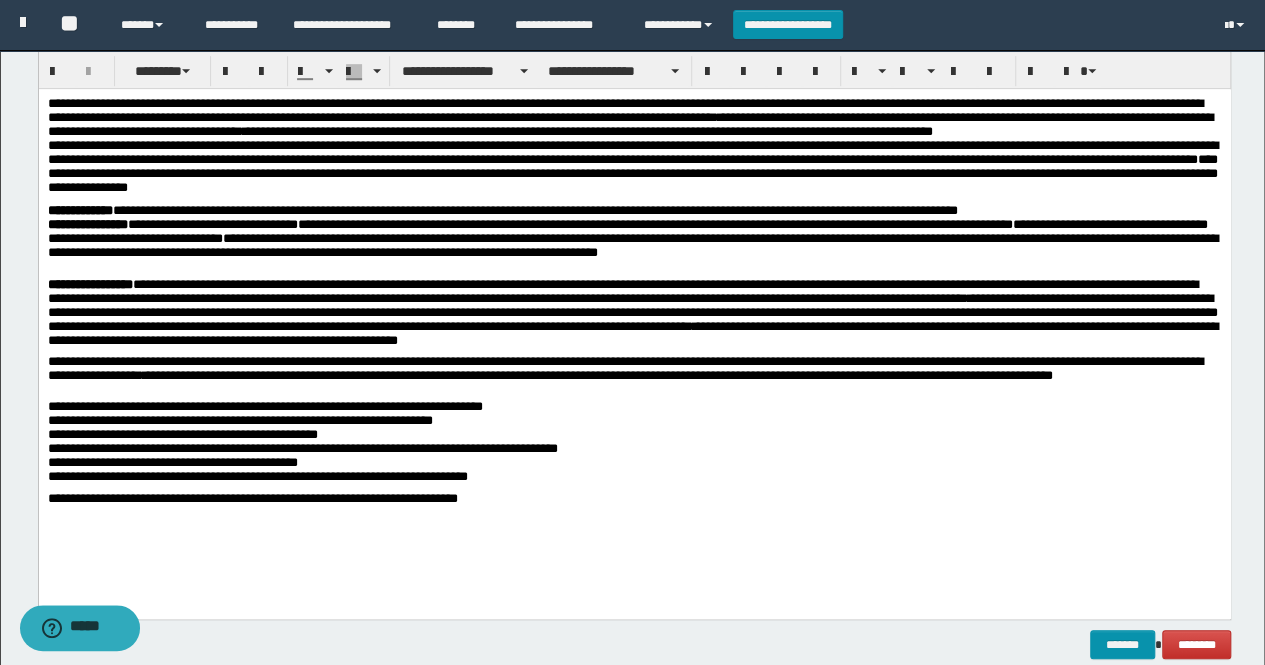 click on "**********" at bounding box center [634, 498] 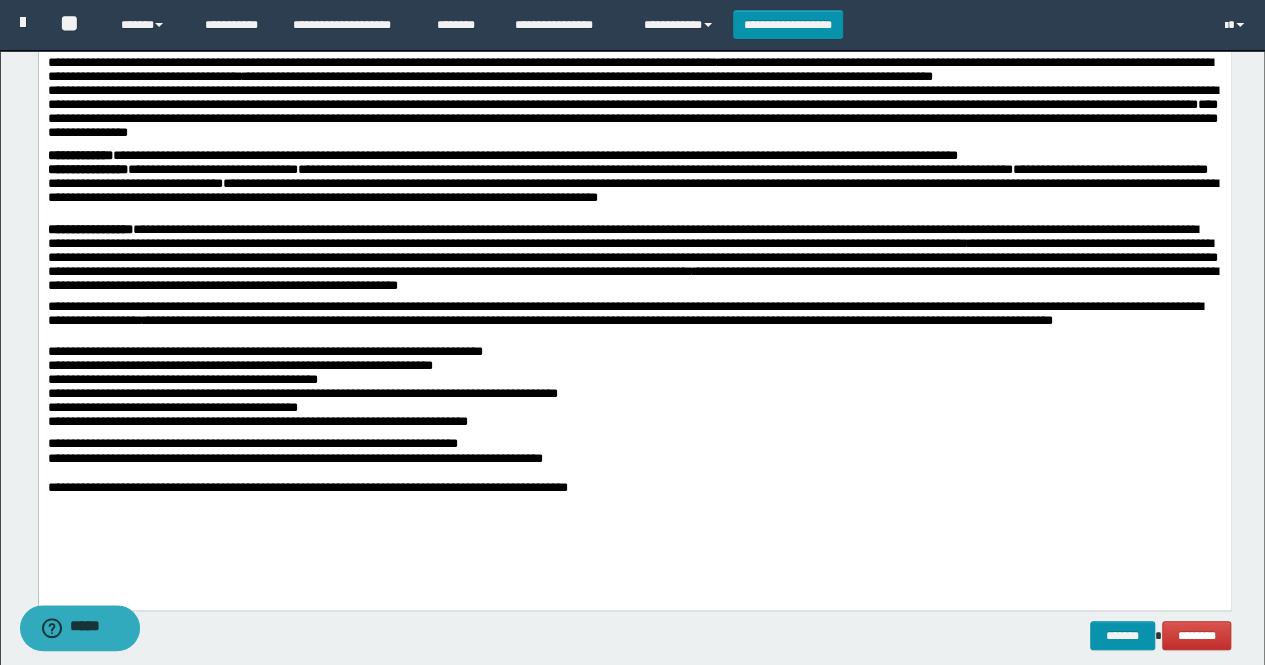 scroll, scrollTop: 600, scrollLeft: 0, axis: vertical 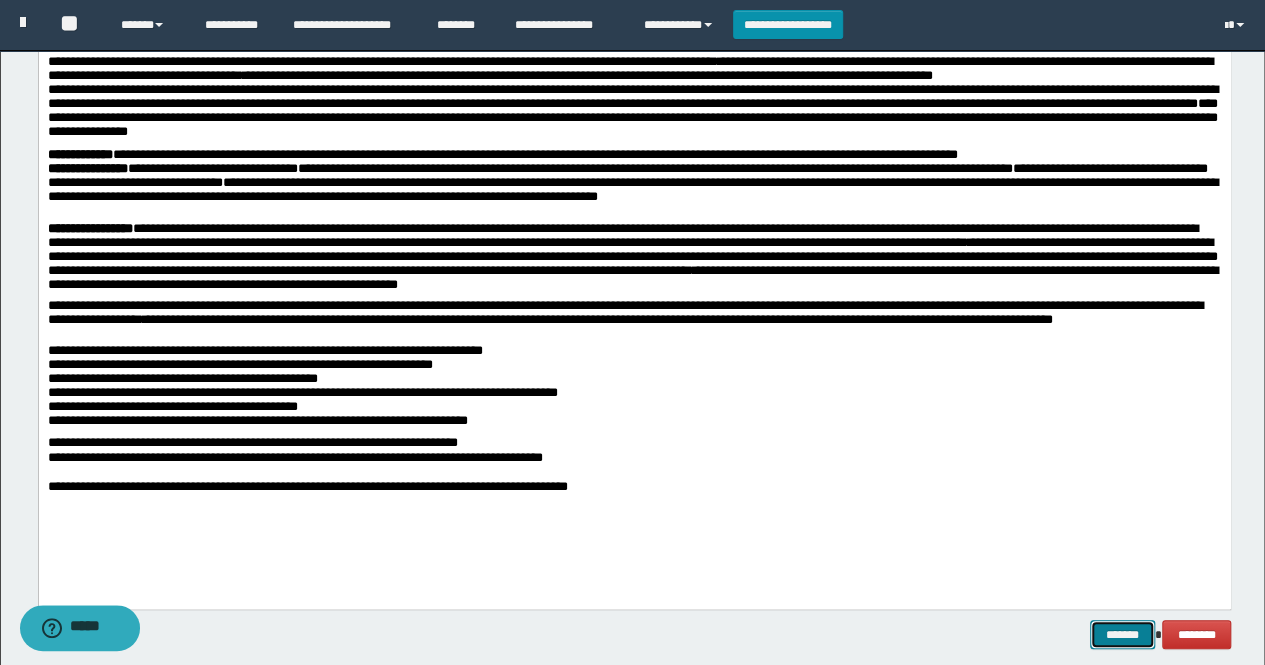 click on "*******" at bounding box center [1122, 634] 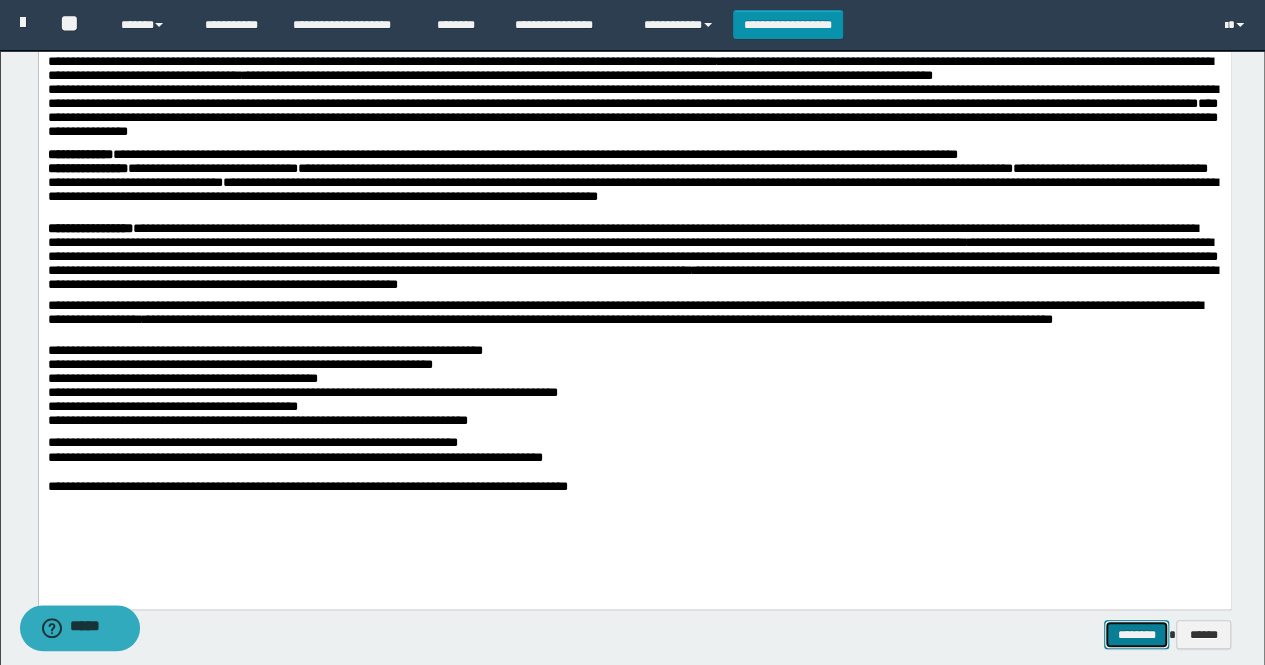 click on "********" at bounding box center (1136, 634) 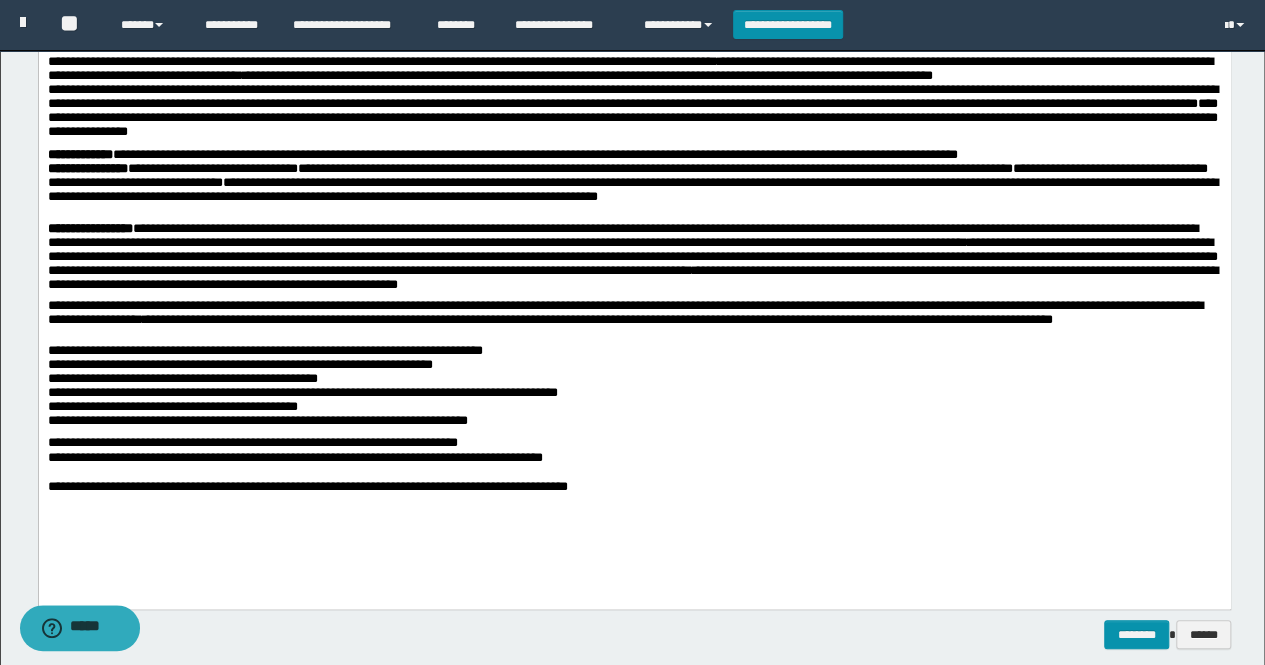 scroll, scrollTop: 0, scrollLeft: 0, axis: both 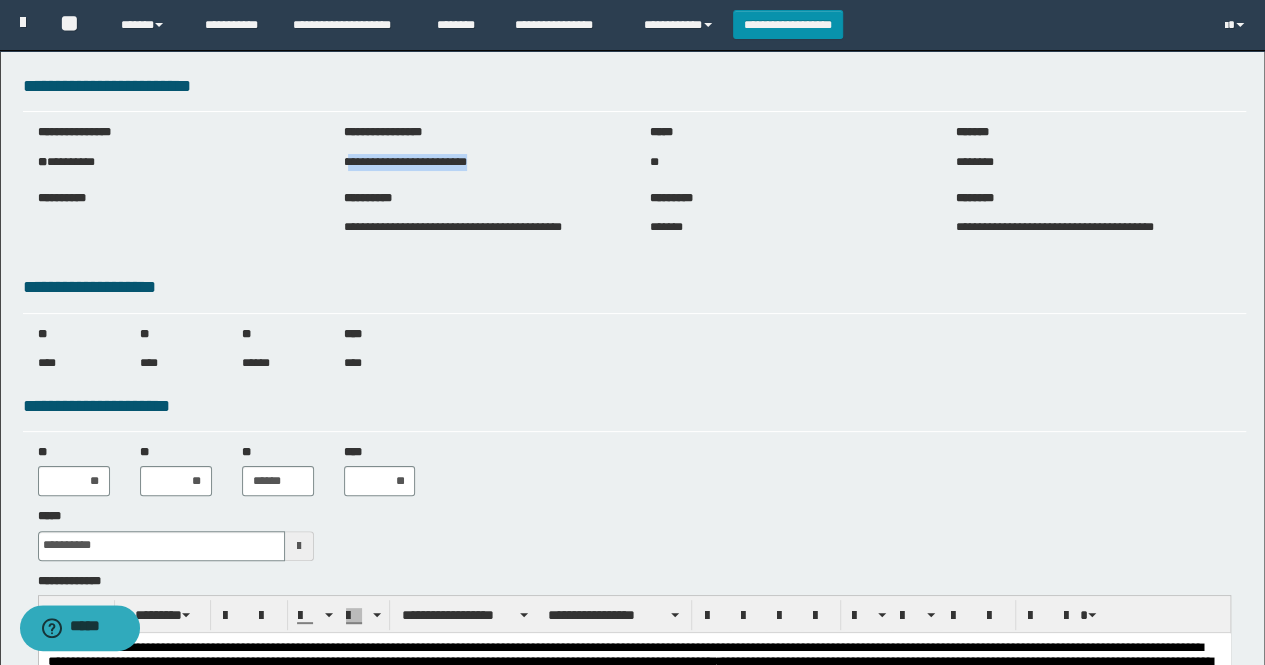 drag, startPoint x: 346, startPoint y: 158, endPoint x: 497, endPoint y: 166, distance: 151.21178 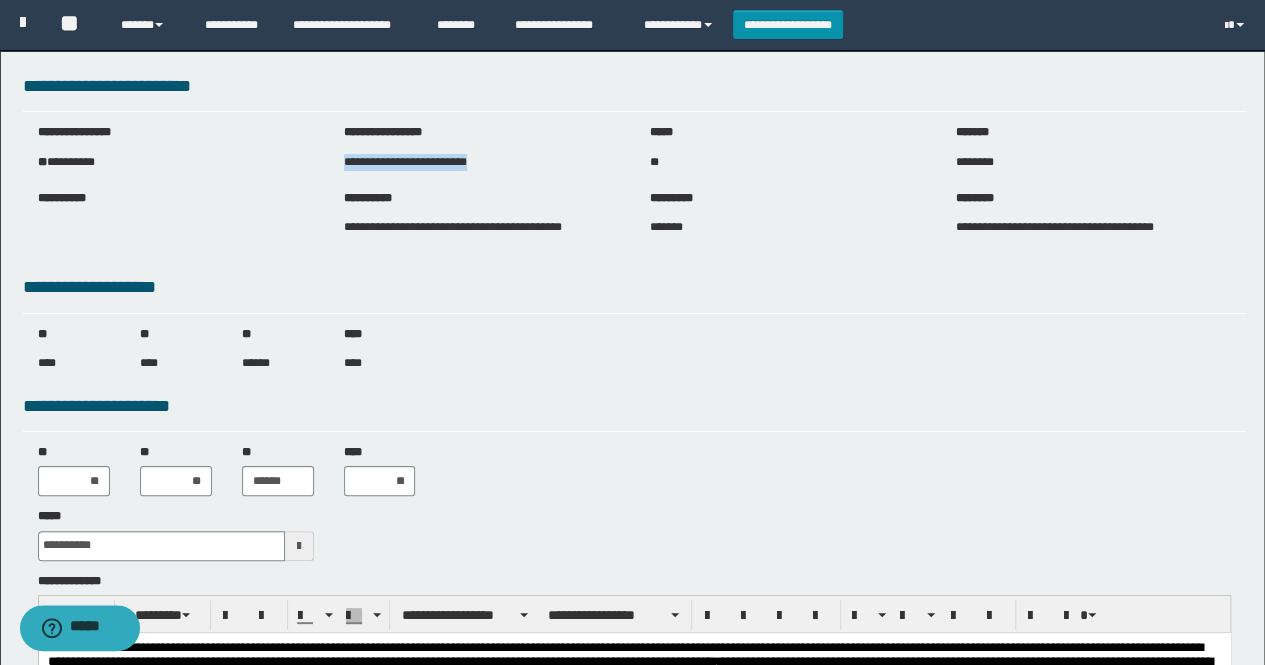 drag, startPoint x: 340, startPoint y: 161, endPoint x: 501, endPoint y: 162, distance: 161.00311 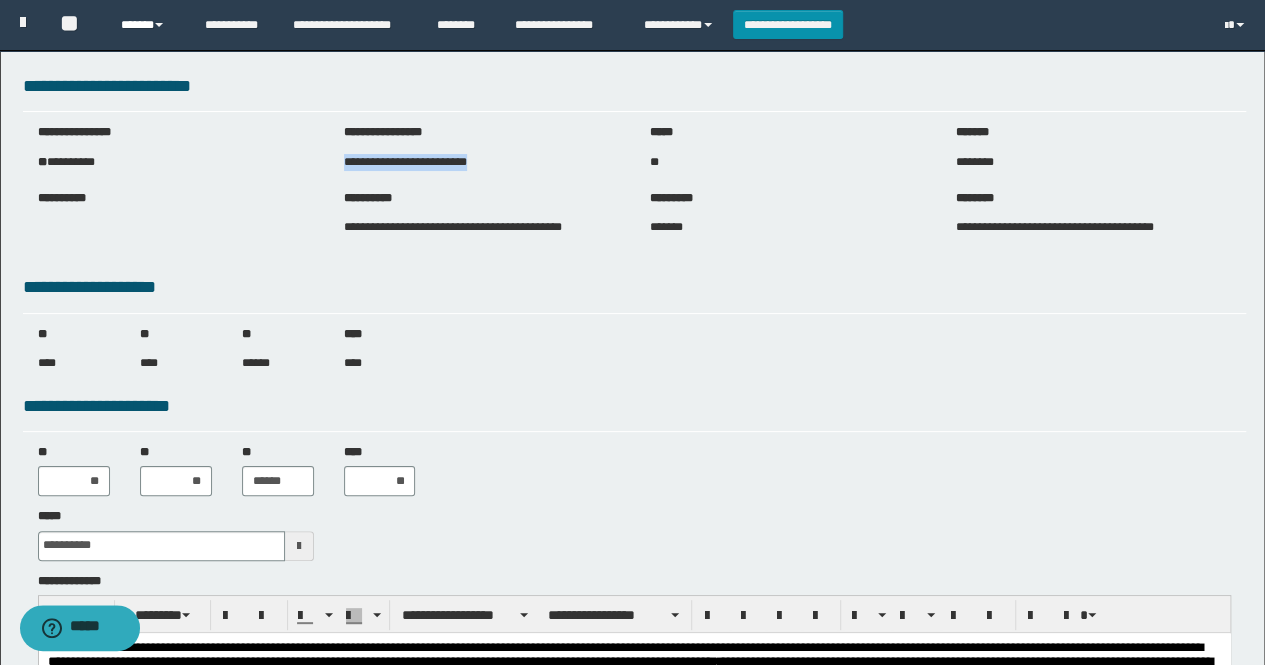 copy on "*******" 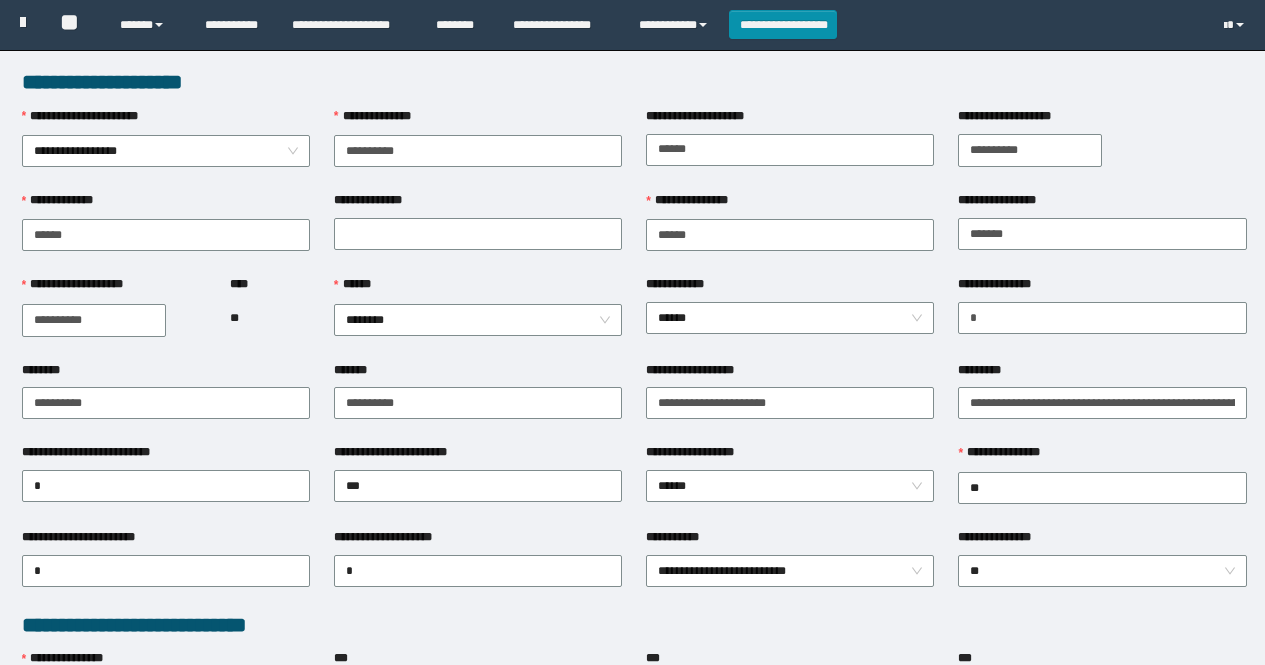 scroll, scrollTop: 0, scrollLeft: 0, axis: both 